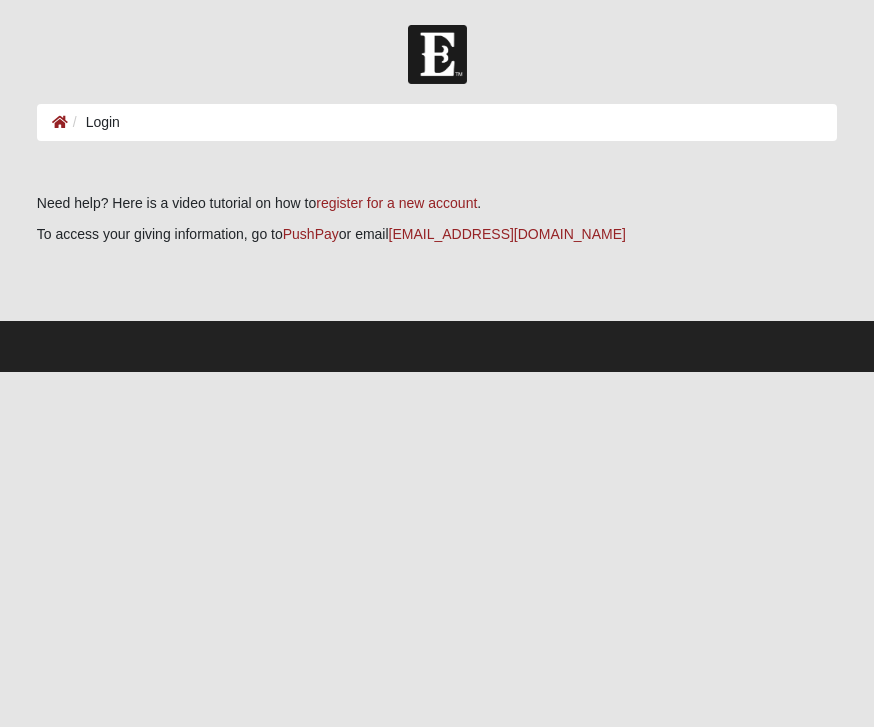 scroll, scrollTop: 0, scrollLeft: 0, axis: both 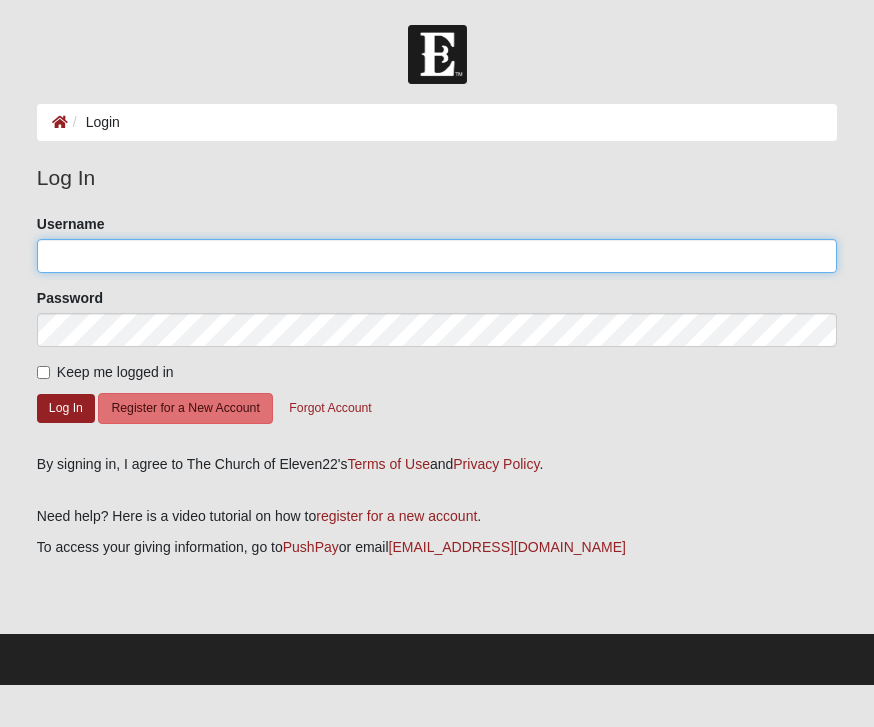 click on "Username" 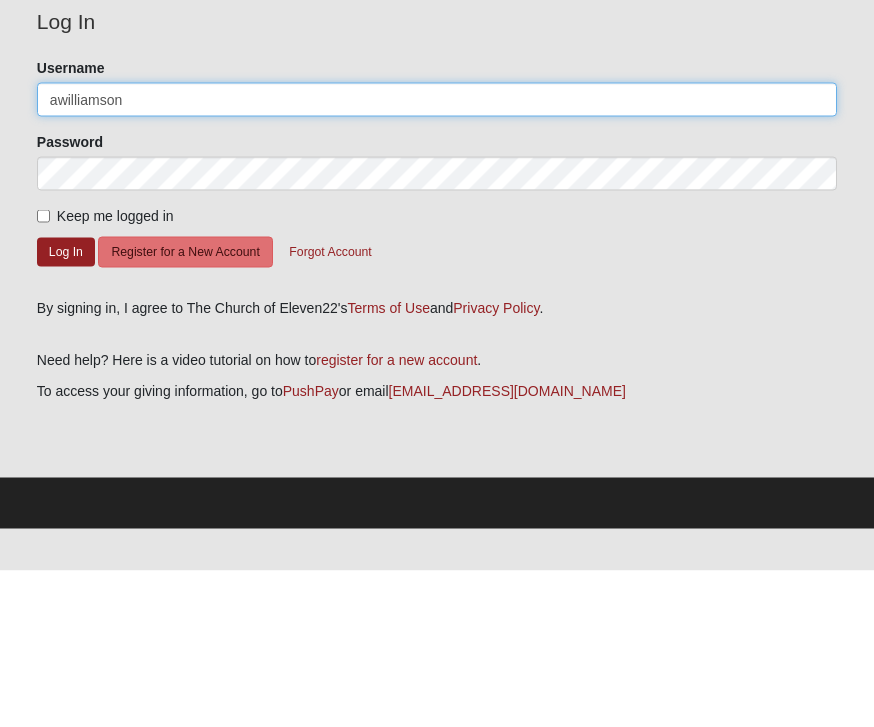 type on "awilliamson" 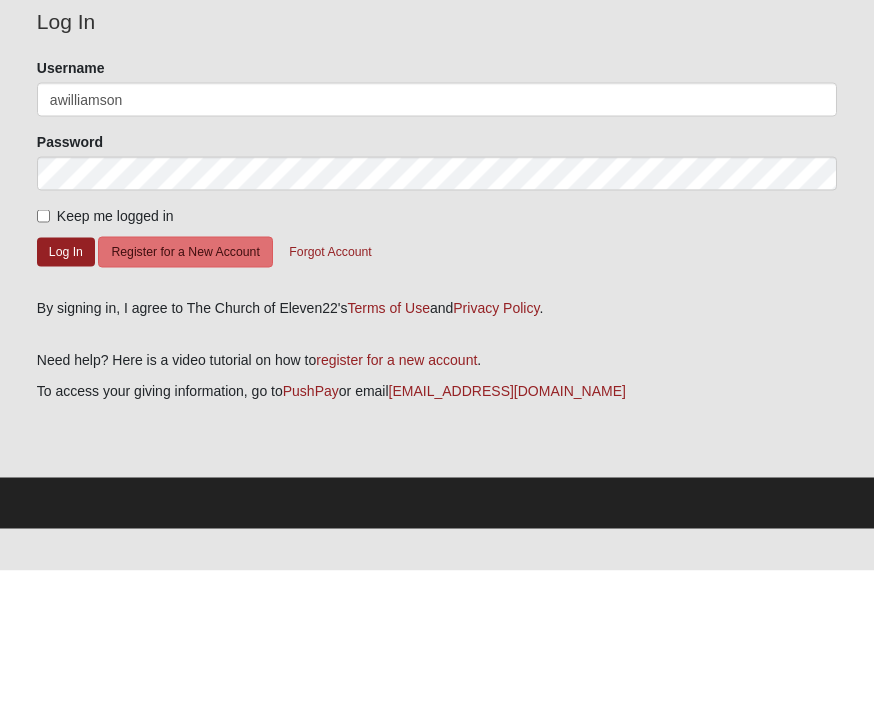 click on "Forgot Account" 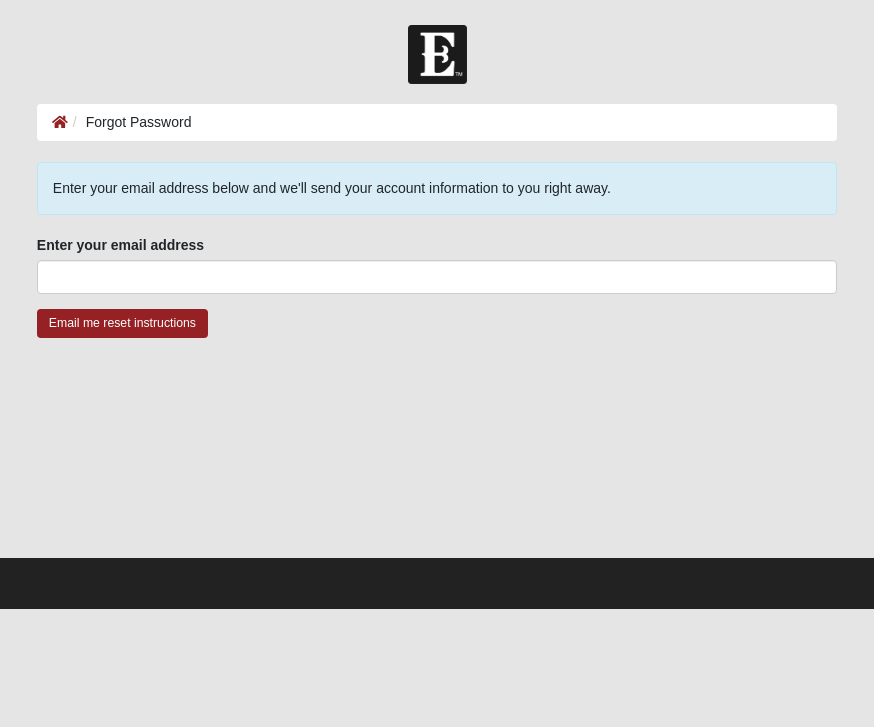 scroll, scrollTop: 0, scrollLeft: 0, axis: both 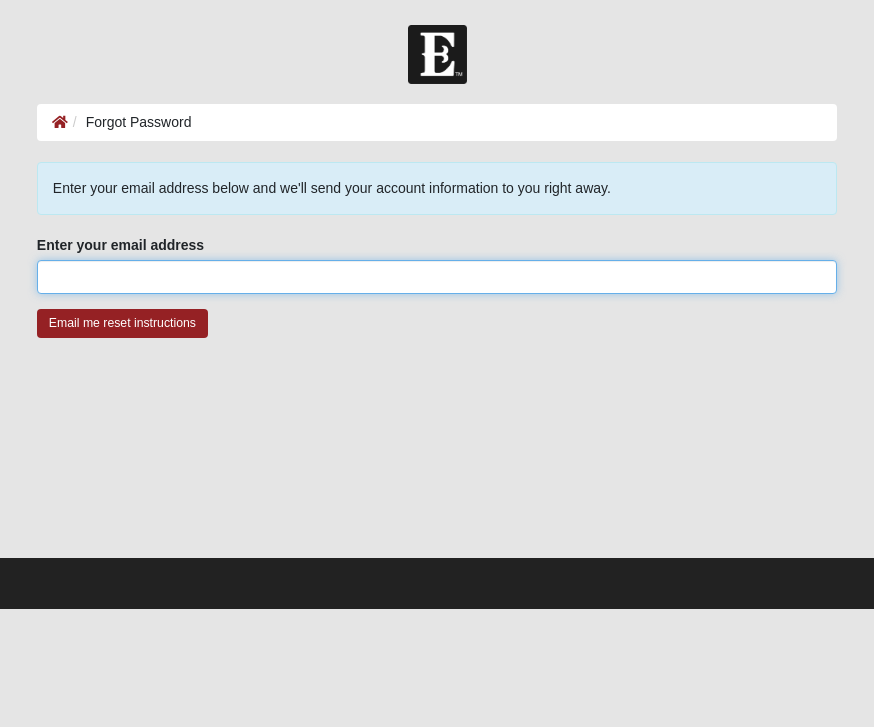 click on "Enter your email address" at bounding box center (437, 277) 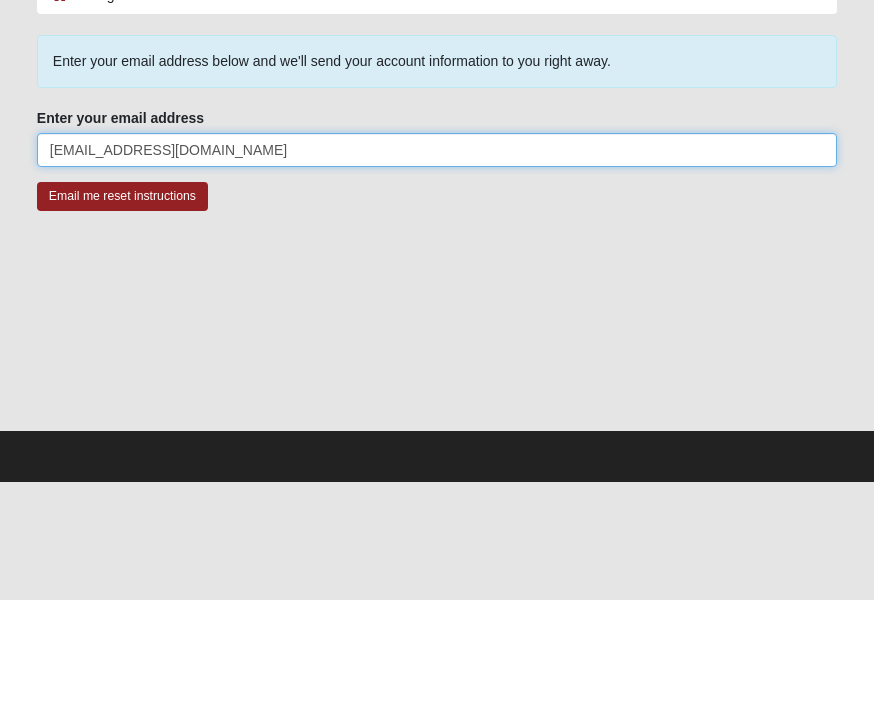 type on "trailblazerking@hotmail.com" 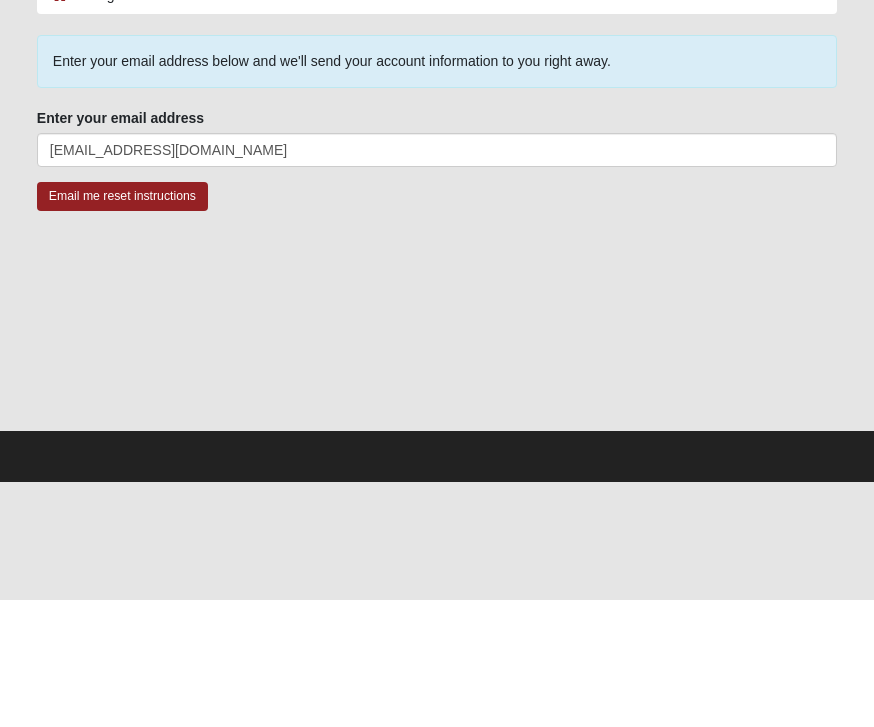 click on "Email me reset instructions" at bounding box center (122, 323) 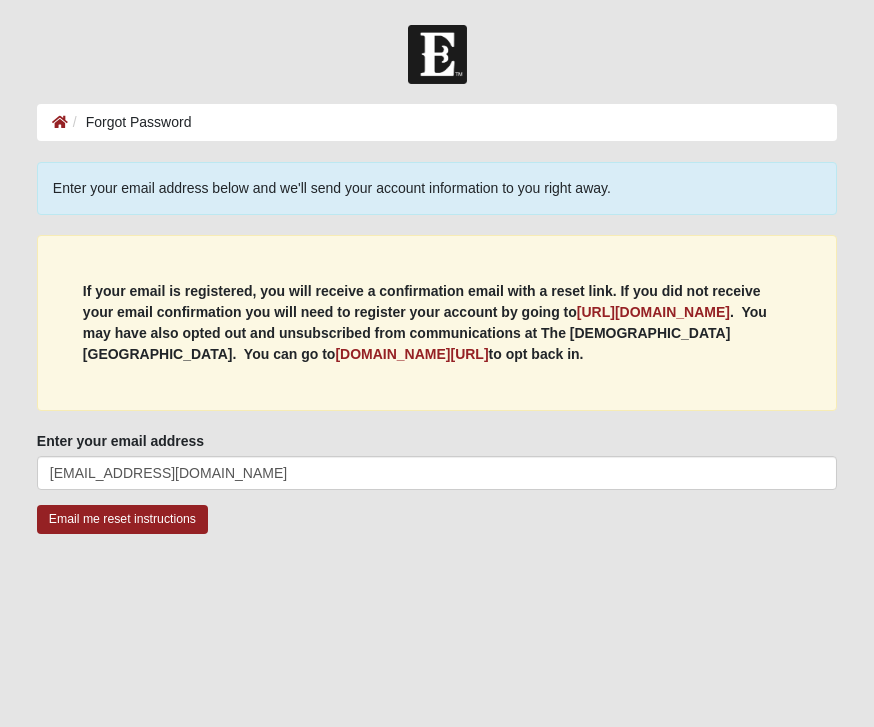 scroll, scrollTop: 78, scrollLeft: 0, axis: vertical 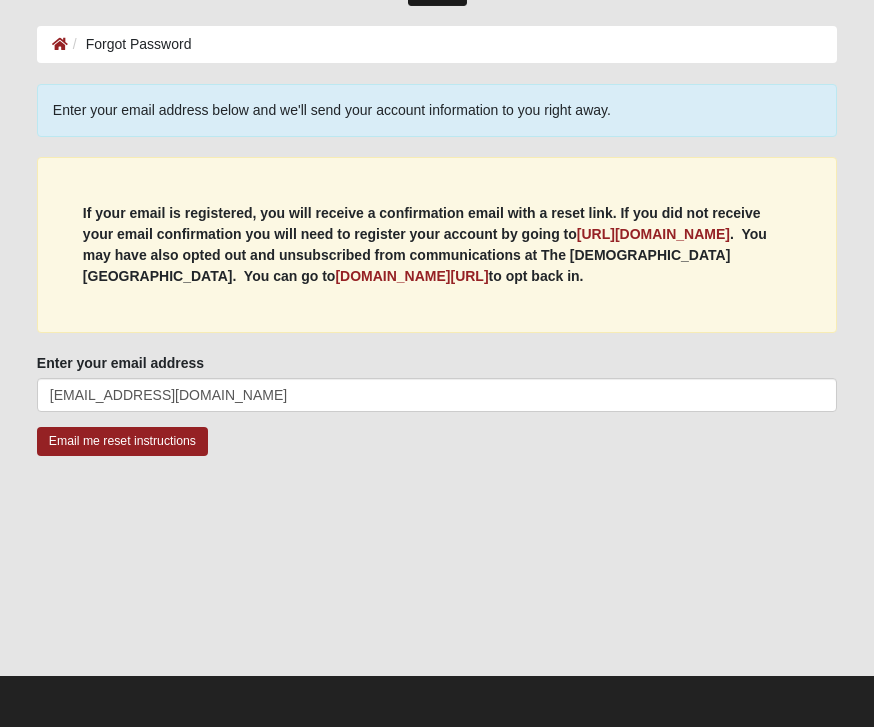 click on "Email me reset instructions" at bounding box center (122, 441) 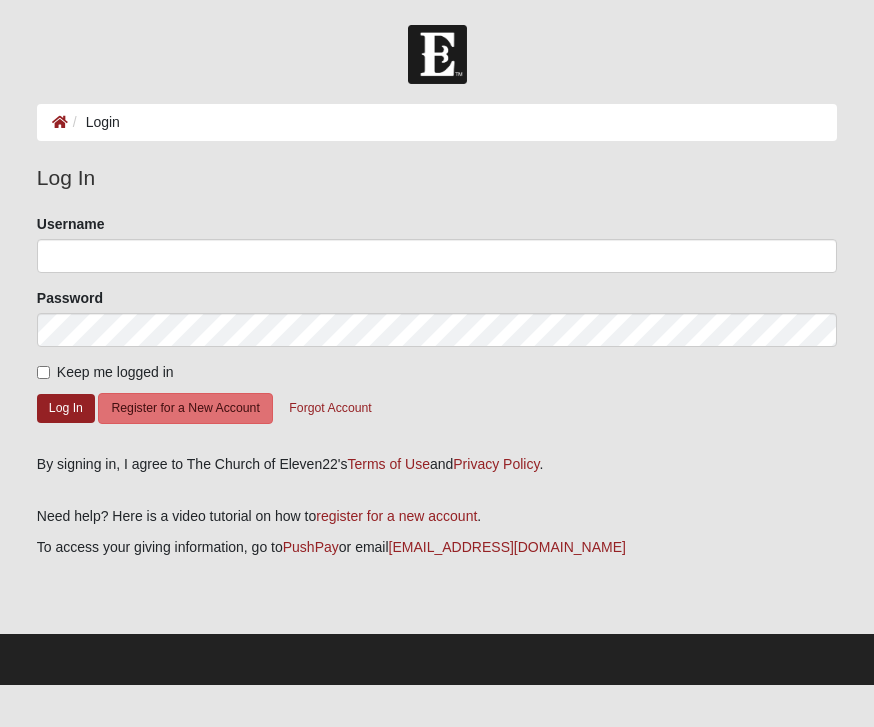 scroll, scrollTop: 0, scrollLeft: 0, axis: both 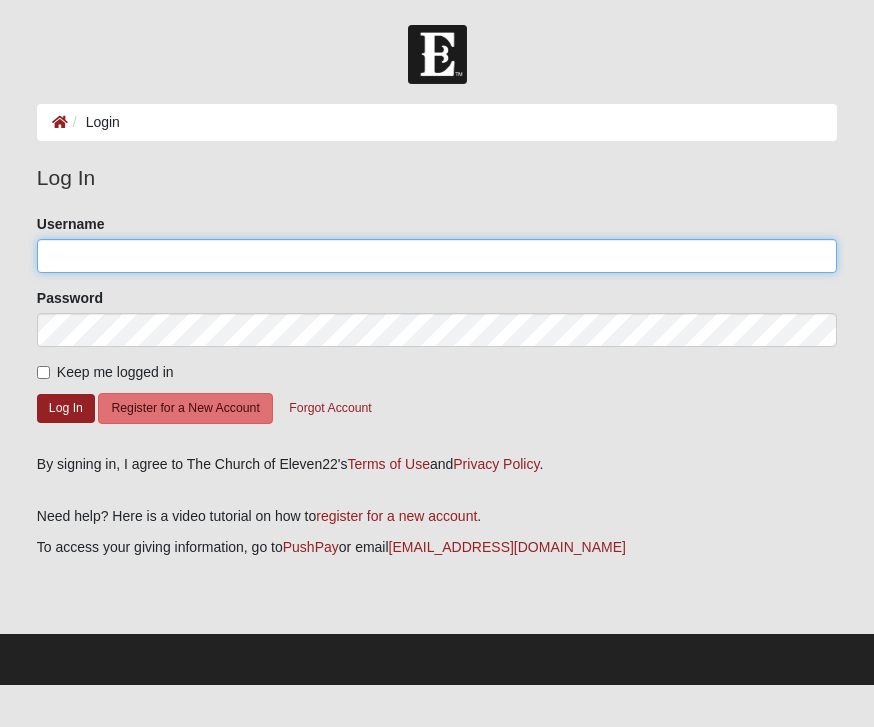 click on "Username" 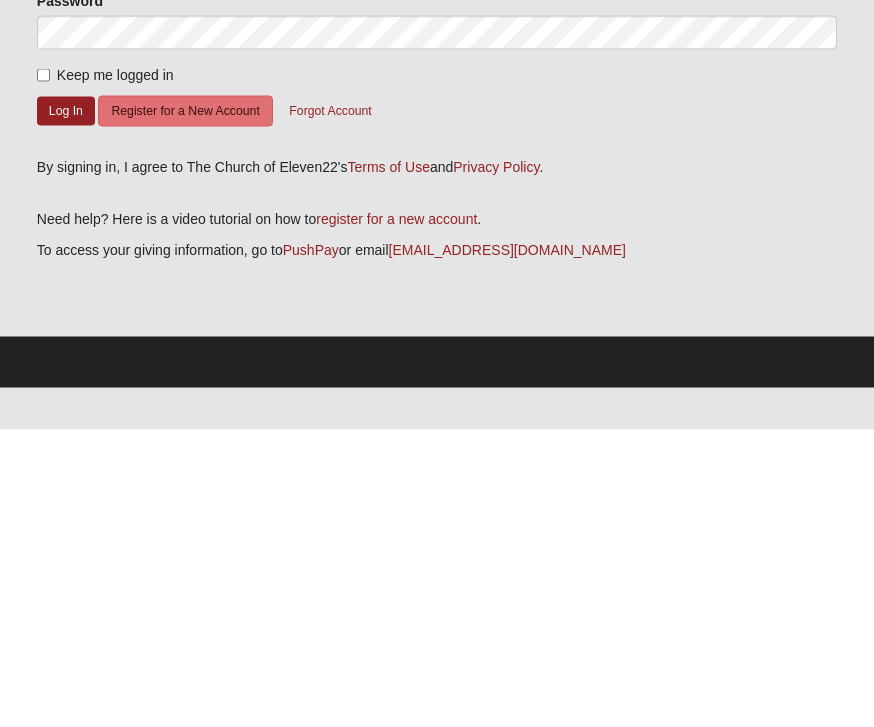 click on "Register for a New Account" 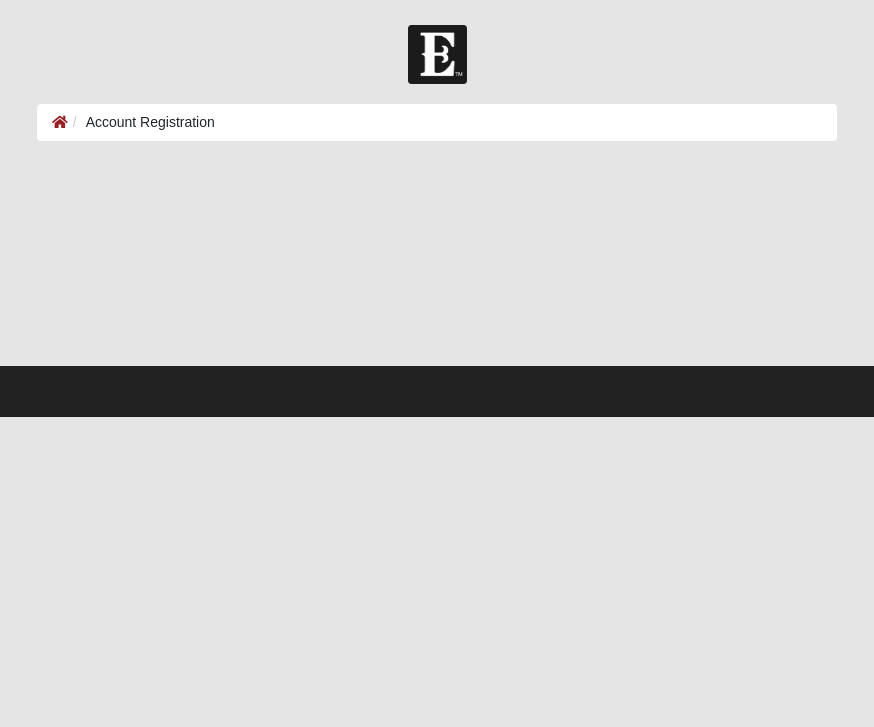 scroll, scrollTop: 0, scrollLeft: 0, axis: both 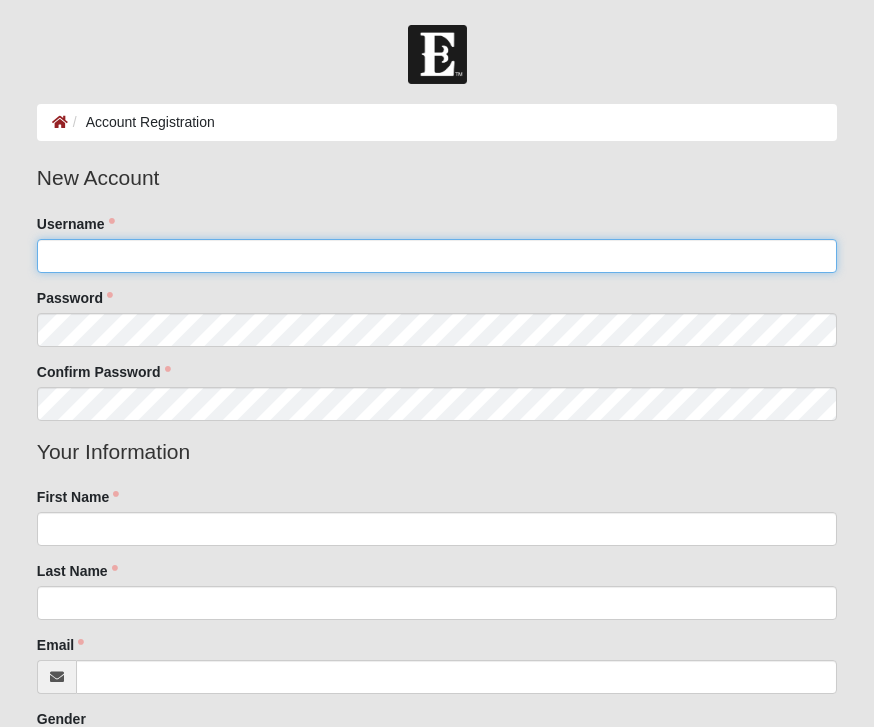 click on "Username" 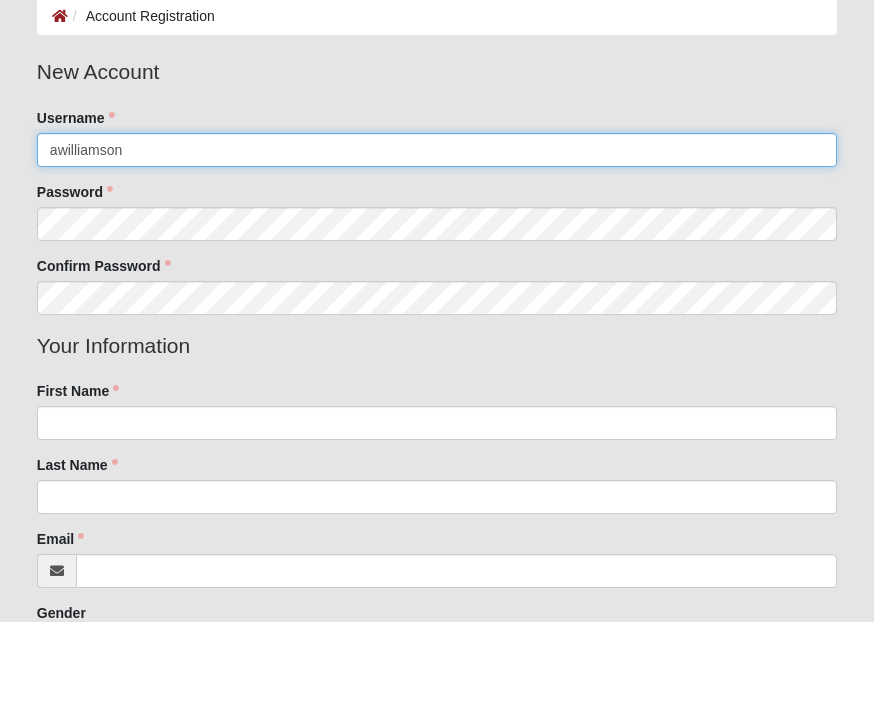 type on "awilliamson" 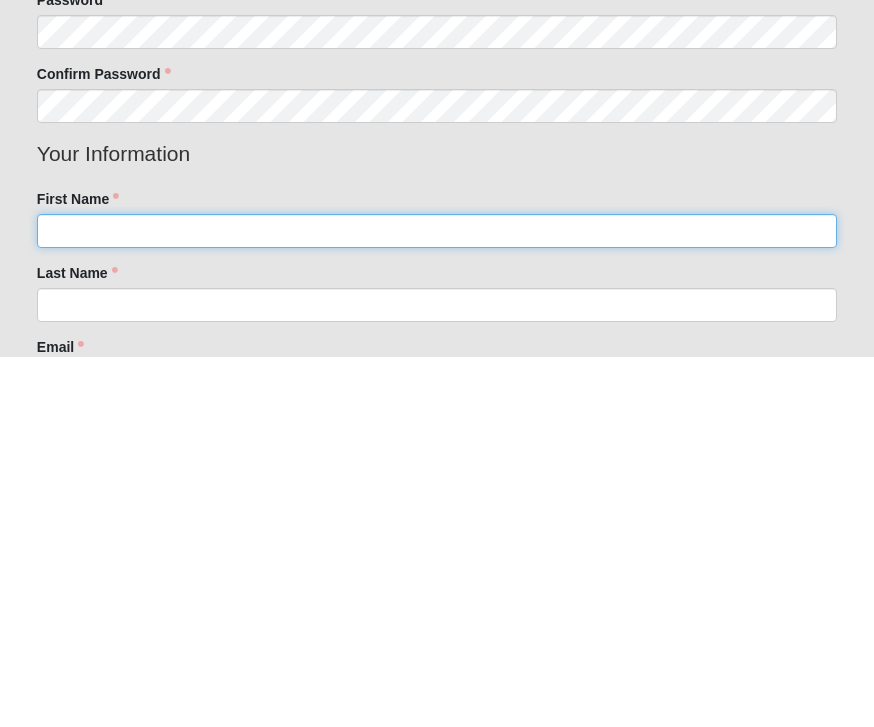 click on "First Name" 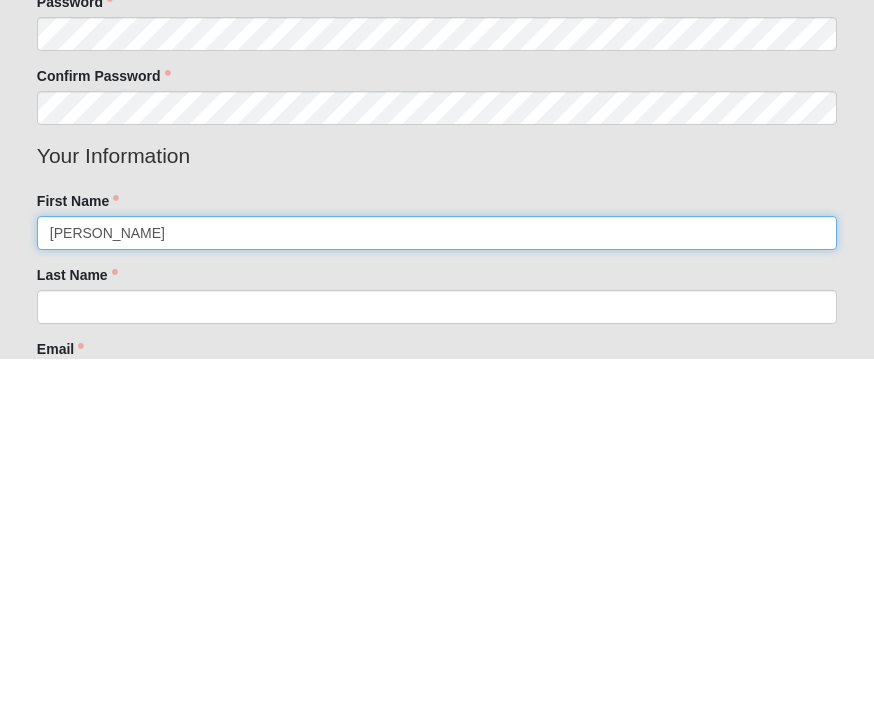 type on "Amy" 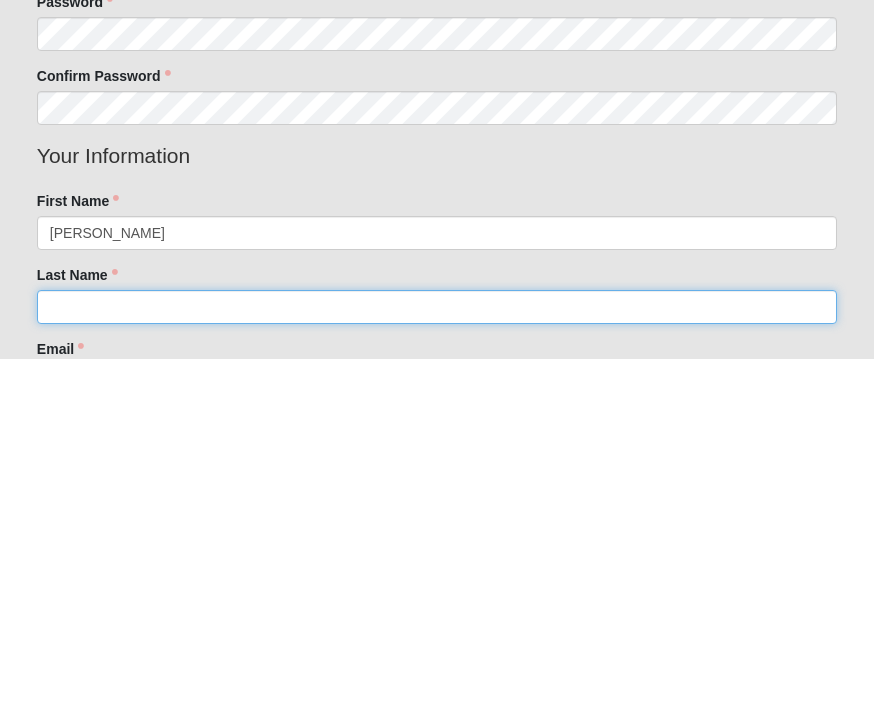 click on "Last Name" 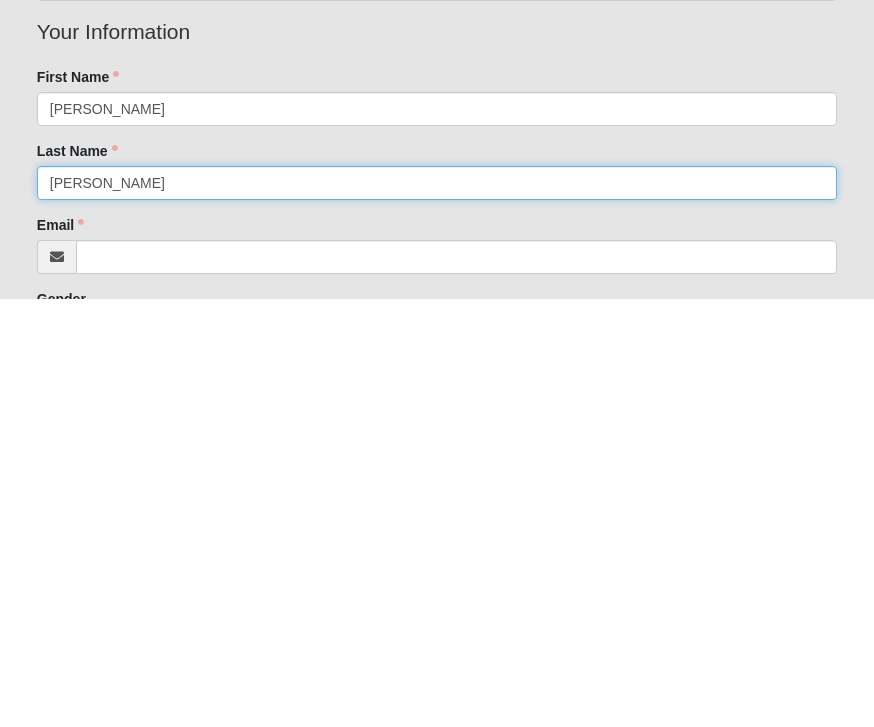 type on "Williamson" 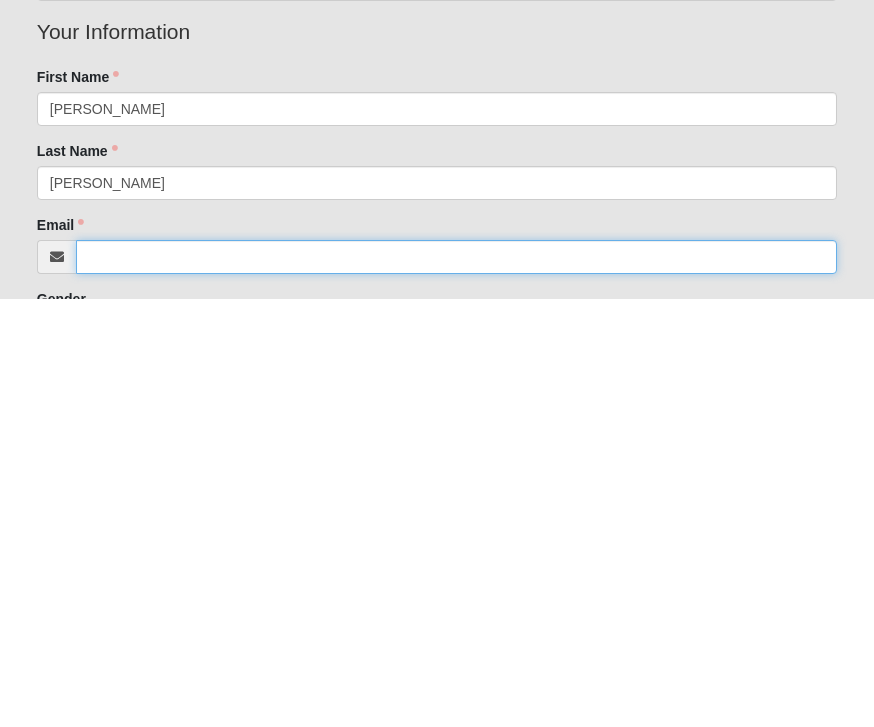 click on "Email" at bounding box center (456, 685) 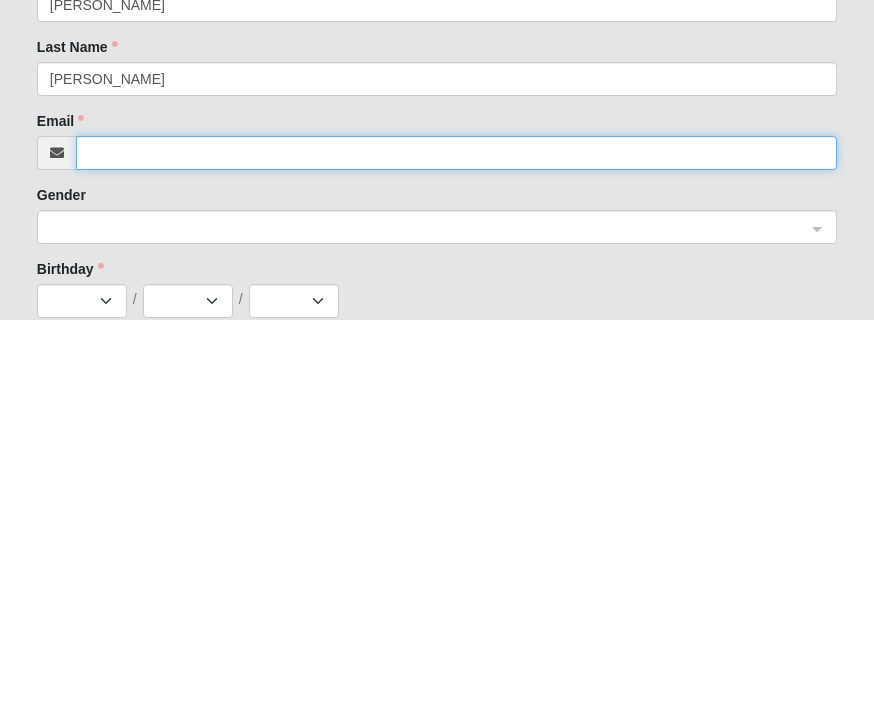 scroll, scrollTop: 210, scrollLeft: 0, axis: vertical 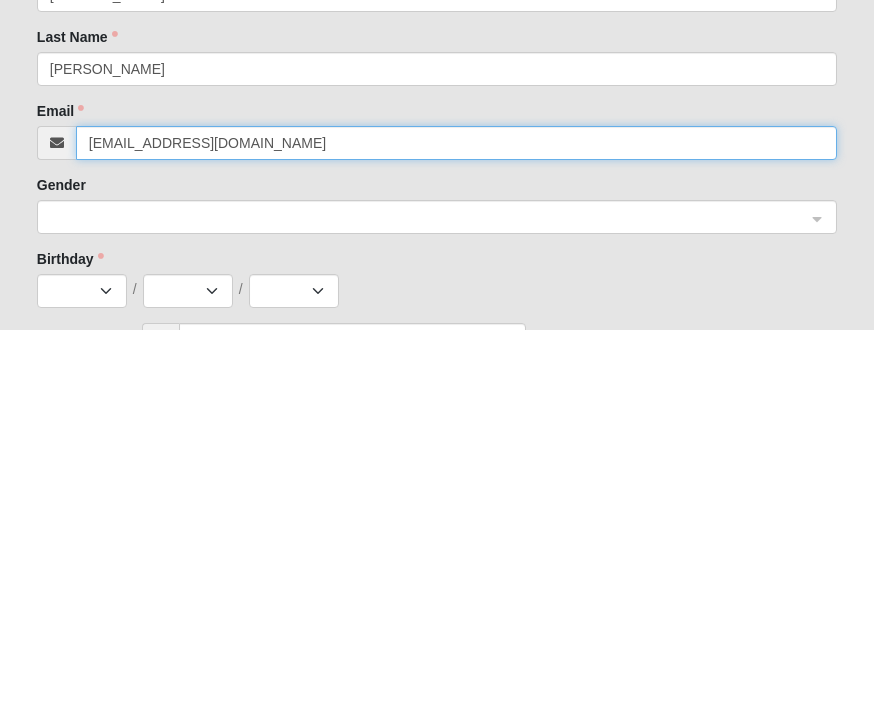 type on "[EMAIL_ADDRESS][DOMAIN_NAME]" 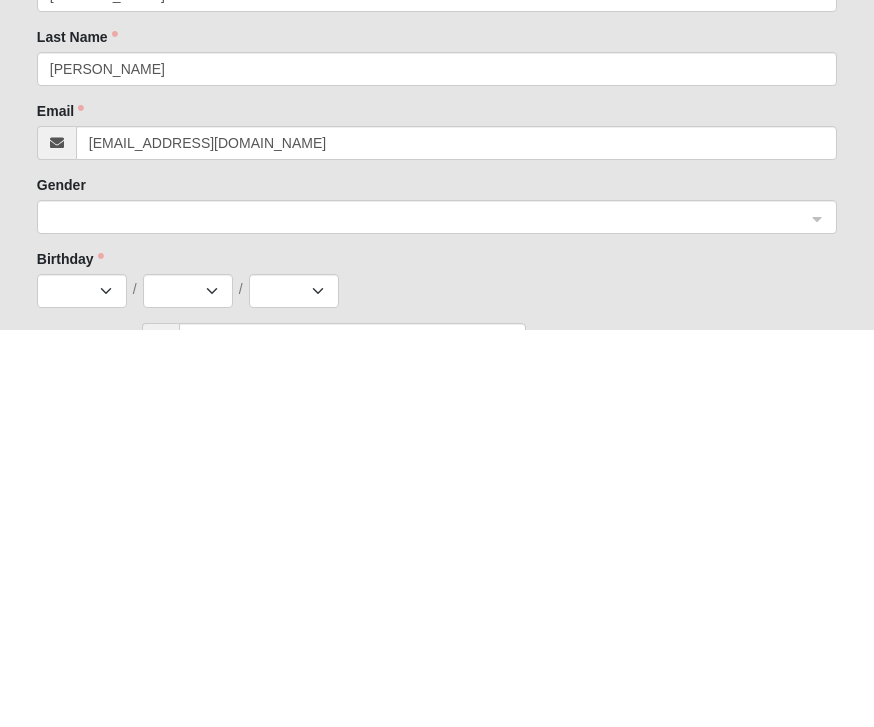 click on "Your Information   First Name    Amy     Last Name    Williamson     Email    trailblazerking@hotmail.com     Gender          Birthday    Jan Feb Mar Apr May Jun Jul Aug Sep Oct Nov Dec / 1 2 3 4 5 6 7 8 9 10 11 12 13 14 15 16 17 18 19 20 21 22 23 24 25 26 27 28 29 30 31 / 2025 2024 2023 2022 2021 2020 2019 2018 2017 2016 2015 2014 2013 2012 2011 2010 2009 2008 2007 2006 2005 2004 2003 2002 2001 2000 1999 1998 1997 1996 1995 1994 1993 1992 1991 1990 1989 1988 1987 1986 1985 1984 1983 1982 1981 1980 1979 1978 1977 1976 1975 1974 1973 1972 1971 1970 1969 1968 1967 1966 1965 1964 1963 1962 1961 1960 1959 1958 1957 1956 1955 1954 1953 1952 1951 1950 1949 1948 1947 1946 1945 1944 1943 1942 1941 1940 1939 1938 1937 1936 1935 1934 1933 1932 1931 1930 1929 1928 1927 1926 1925 1924 1923 1922 1921 1920 1919 1918 1917 1916 1915 1914 1913 1912 1911 1910 1909 1908 1907 1906 1905 1904 1903 1902 1901 1900   Mobile        SMS Unlisted   Campus" at bounding box center (437, 571) 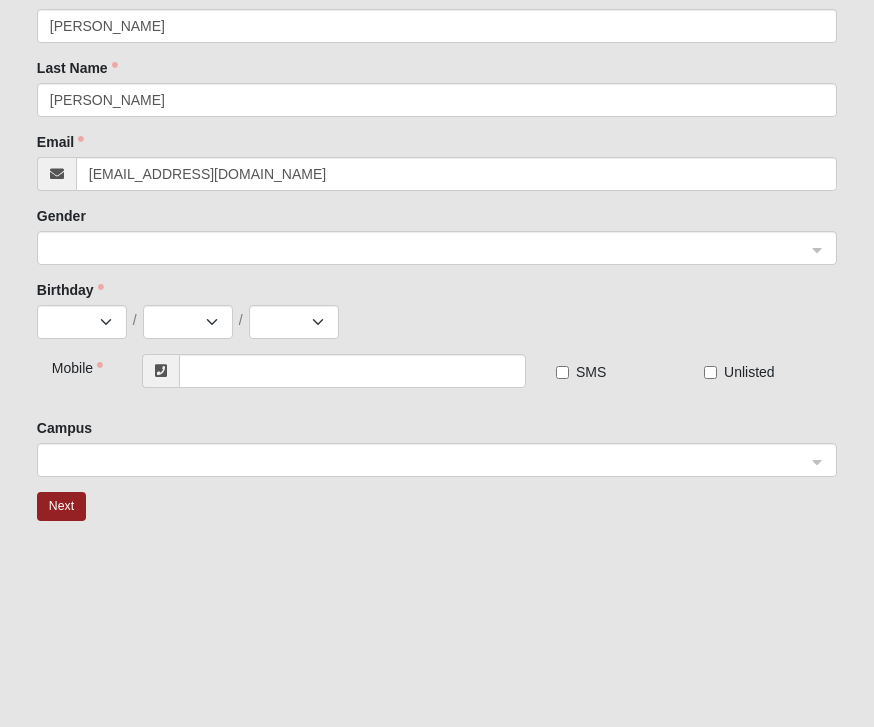 click 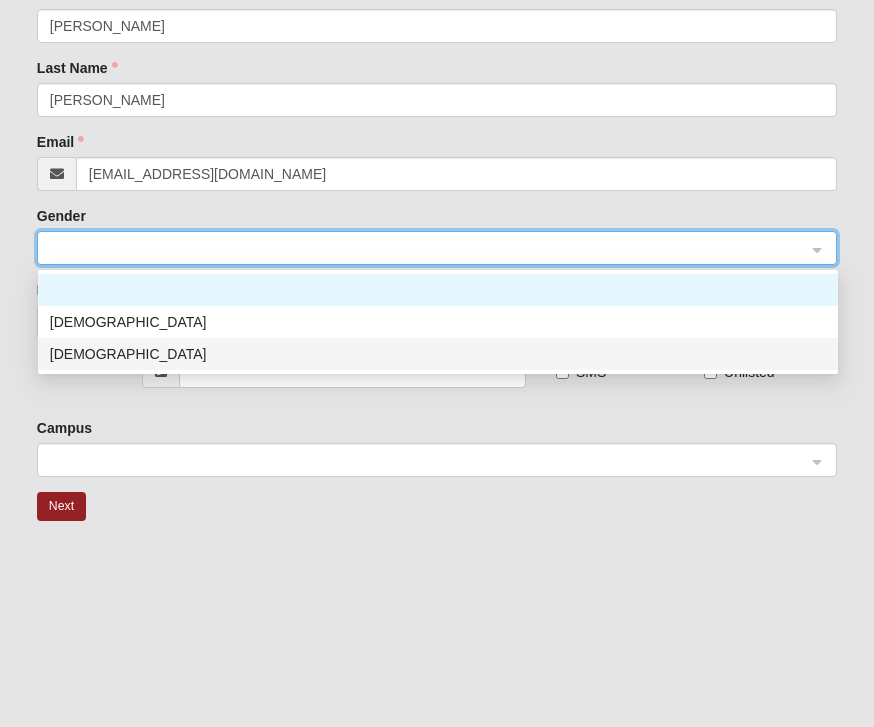 click on "[DEMOGRAPHIC_DATA]" at bounding box center [438, 354] 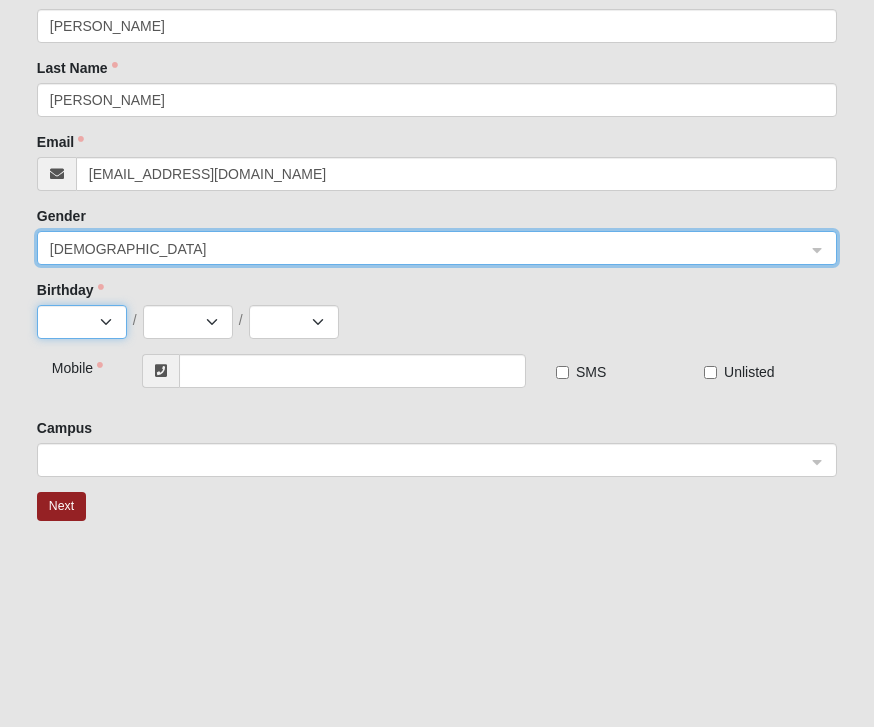 click on "Jan Feb Mar Apr May Jun Jul Aug Sep Oct Nov Dec" at bounding box center [82, 322] 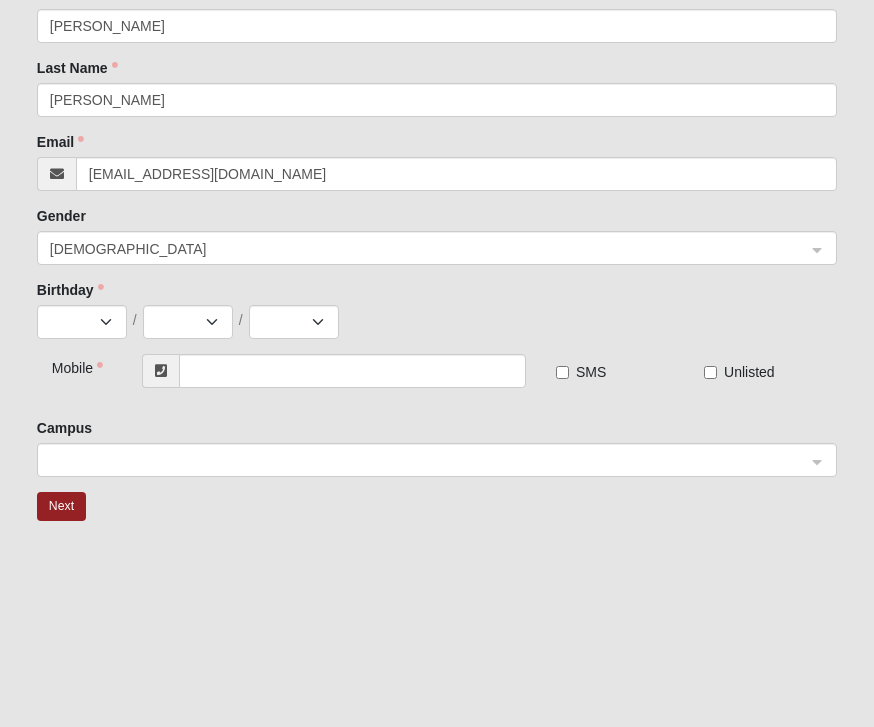 click on "Next" at bounding box center [61, 506] 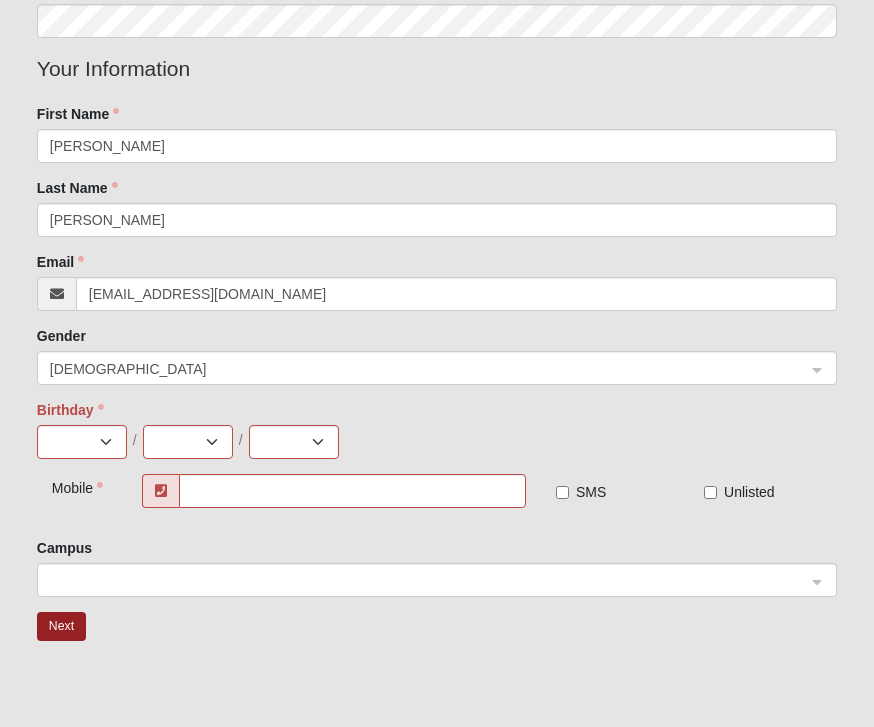 click at bounding box center [430, 579] 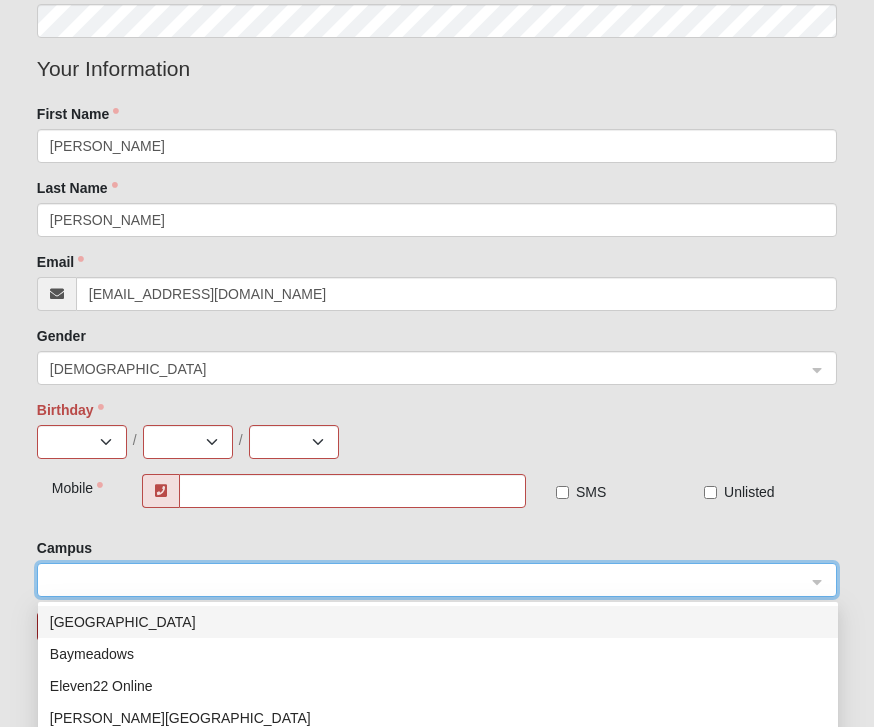 click on "Fleming Island" at bounding box center [438, 718] 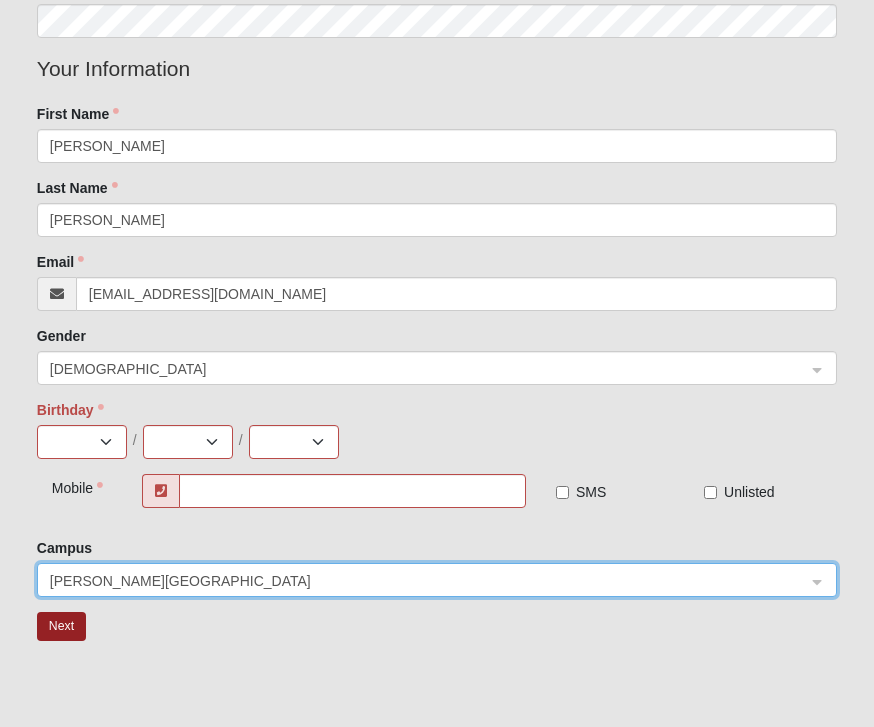 click on "Next" at bounding box center [61, 626] 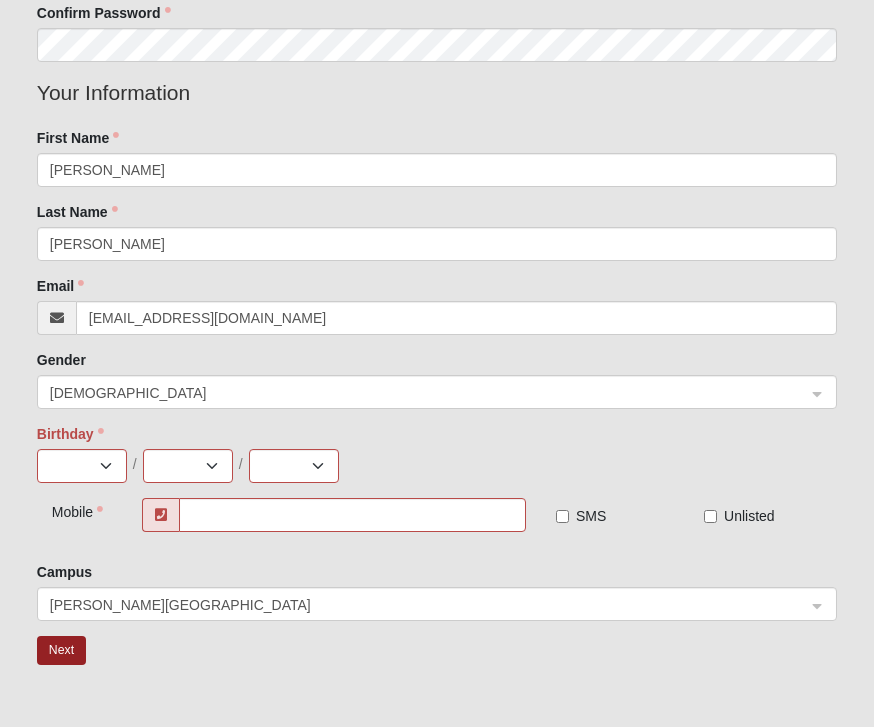 scroll, scrollTop: 554, scrollLeft: 0, axis: vertical 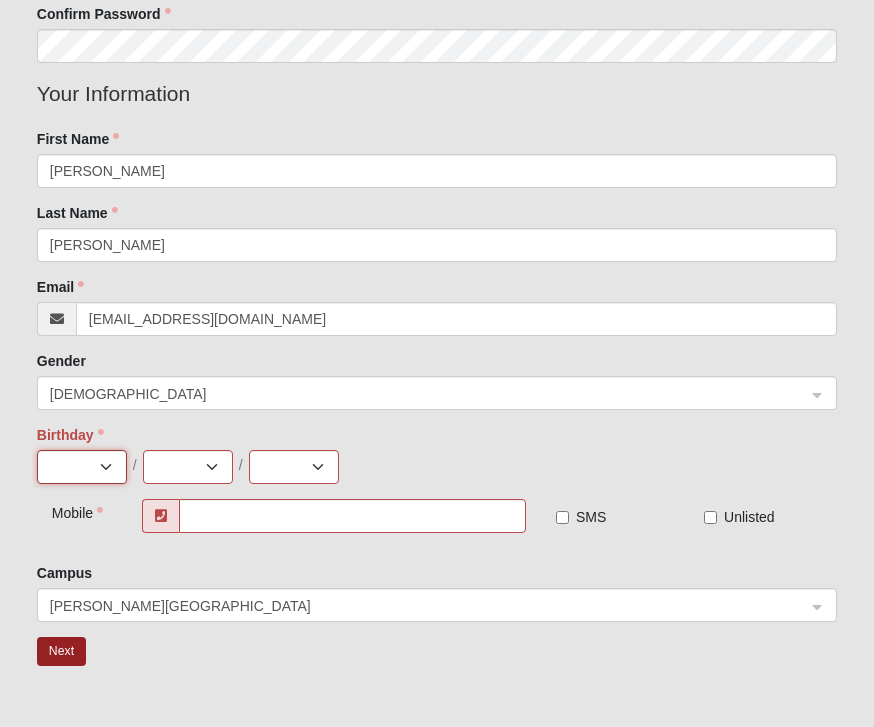 click on "Jan Feb Mar Apr May Jun Jul Aug Sep Oct Nov Dec" at bounding box center (82, 468) 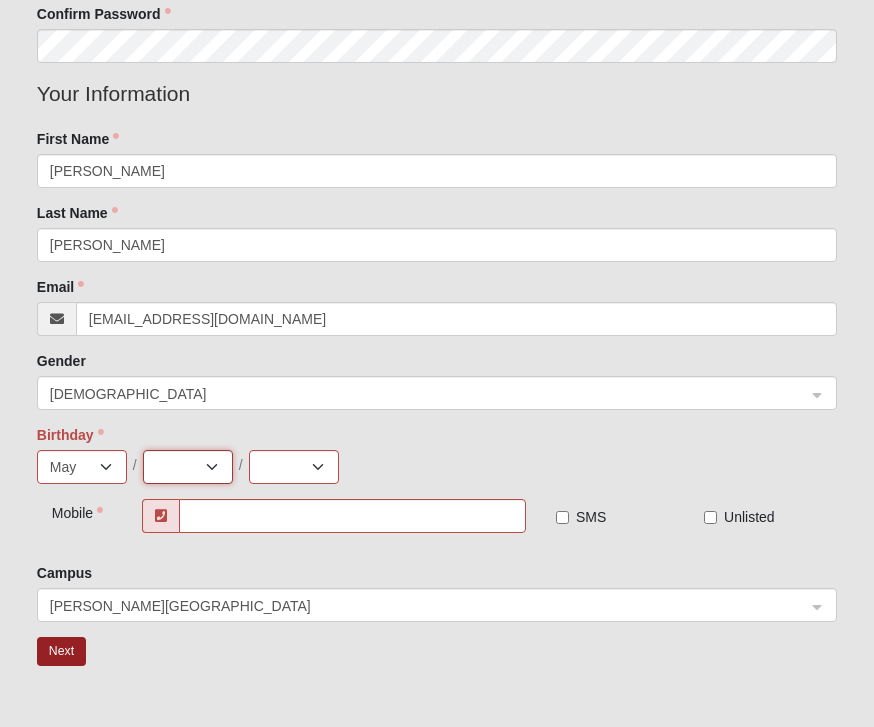 click on "1 2 3 4 5 6 7 8 9 10 11 12 13 14 15 16 17 18 19 20 21 22 23 24 25 26 27 28 29 30 31" at bounding box center [188, 467] 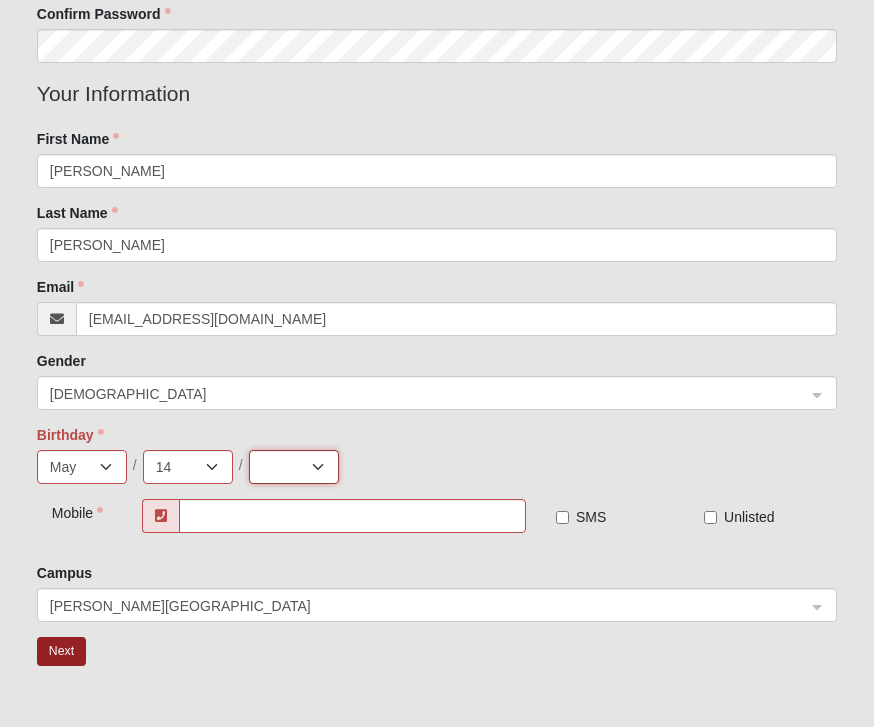 click on "2025 2024 2023 2022 2021 2020 2019 2018 2017 2016 2015 2014 2013 2012 2011 2010 2009 2008 2007 2006 2005 2004 2003 2002 2001 2000 1999 1998 1997 1996 1995 1994 1993 1992 1991 1990 1989 1988 1987 1986 1985 1984 1983 1982 1981 1980 1979 1978 1977 1976 1975 1974 1973 1972 1971 1970 1969 1968 1967 1966 1965 1964 1963 1962 1961 1960 1959 1958 1957 1956 1955 1954 1953 1952 1951 1950 1949 1948 1947 1946 1945 1944 1943 1942 1941 1940 1939 1938 1937 1936 1935 1934 1933 1932 1931 1930 1929 1928 1927 1926 1925 1924 1923 1922 1921 1920 1919 1918 1917 1916 1915 1914 1913 1912 1911 1910 1909 1908 1907 1906 1905 1904 1903 1902 1901 1900" at bounding box center [294, 467] 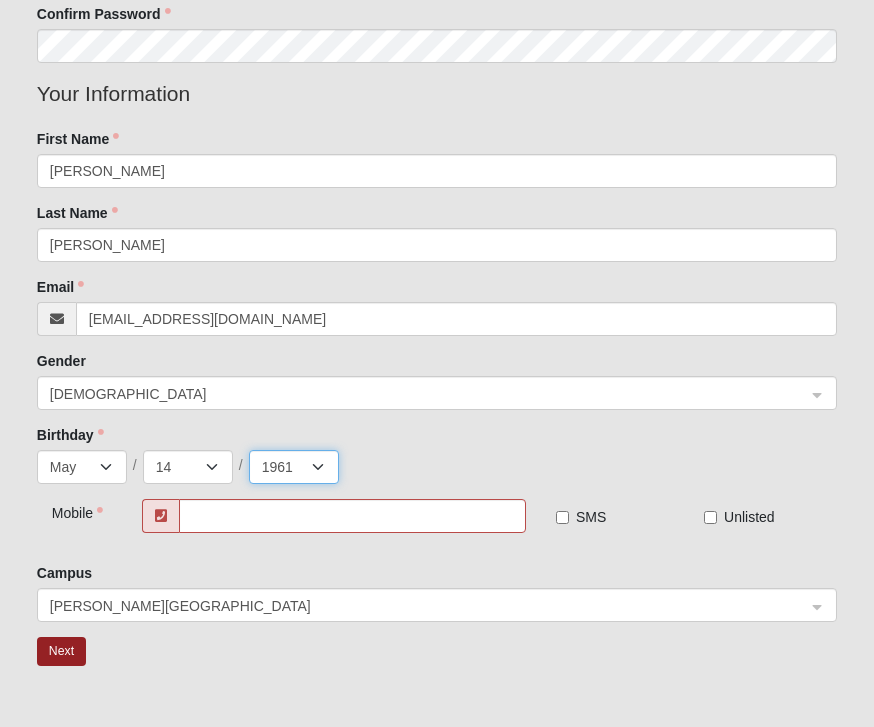 click on "2025 2024 2023 2022 2021 2020 2019 2018 2017 2016 2015 2014 2013 2012 2011 2010 2009 2008 2007 2006 2005 2004 2003 2002 2001 2000 1999 1998 1997 1996 1995 1994 1993 1992 1991 1990 1989 1988 1987 1986 1985 1984 1983 1982 1981 1980 1979 1978 1977 1976 1975 1974 1973 1972 1971 1970 1969 1968 1967 1966 1965 1964 1963 1962 1961 1960 1959 1958 1957 1956 1955 1954 1953 1952 1951 1950 1949 1948 1947 1946 1945 1944 1943 1942 1941 1940 1939 1938 1937 1936 1935 1934 1933 1932 1931 1930 1929 1928 1927 1926 1925 1924 1923 1922 1921 1920 1919 1918 1917 1916 1915 1914 1913 1912 1911 1910 1909 1908 1907 1906 1905 1904 1903 1902 1901 1900" at bounding box center (294, 467) 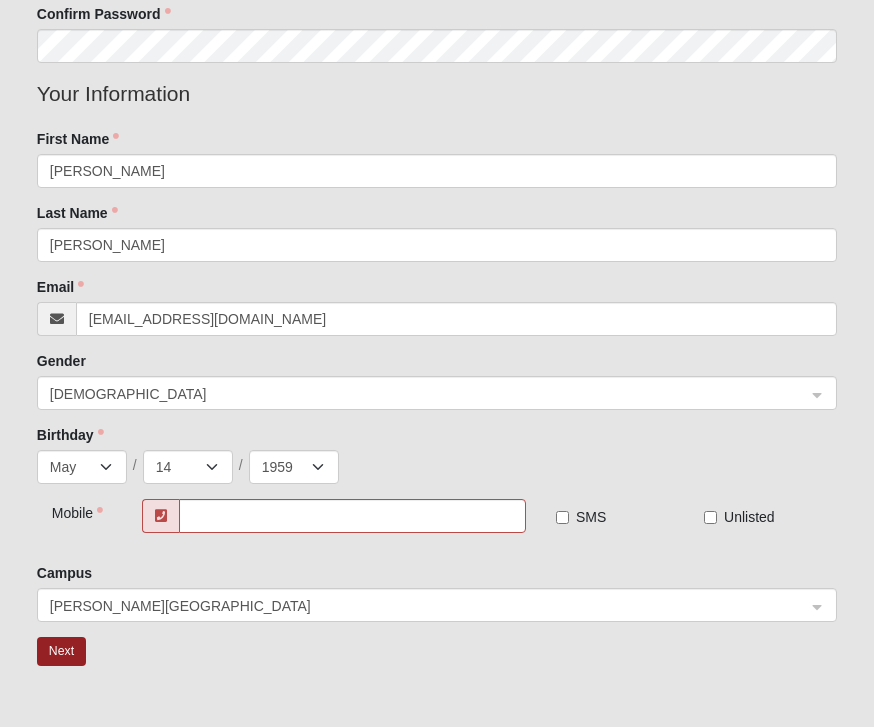 click on "Next" at bounding box center (61, 651) 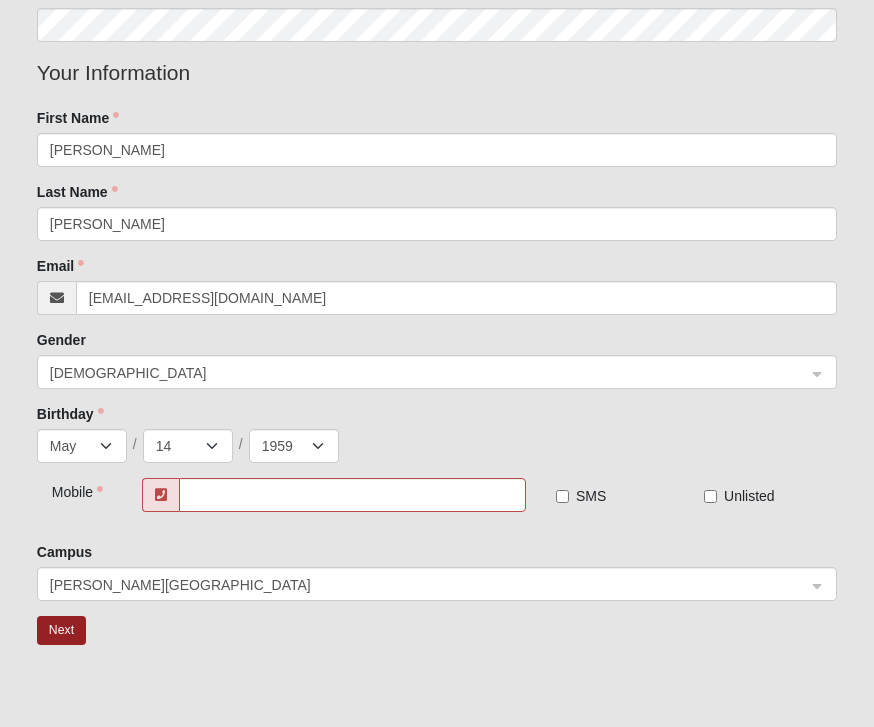 click on "Next" at bounding box center (61, 630) 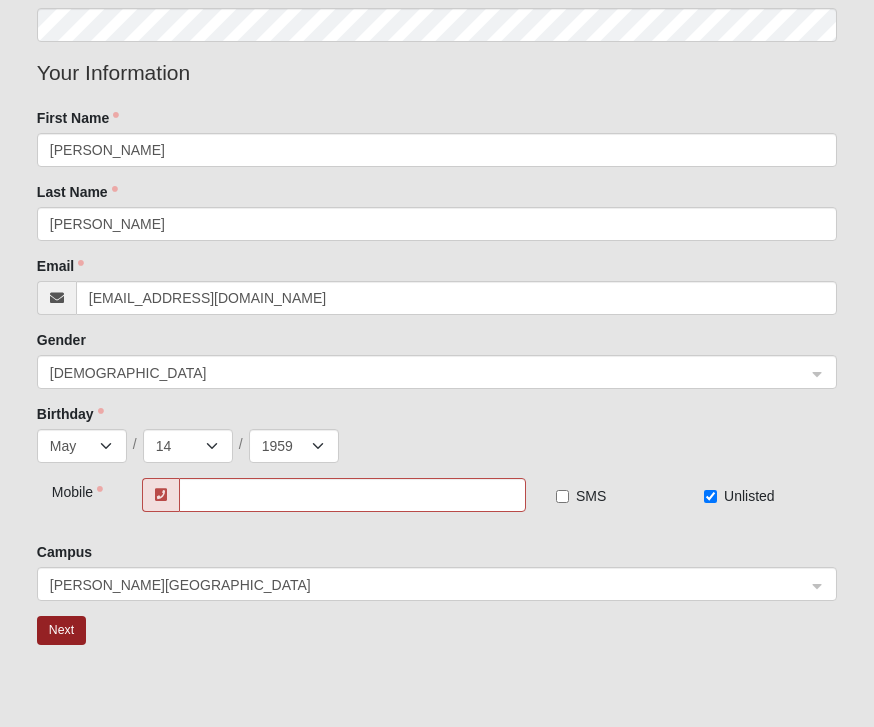 click on "Next" at bounding box center [61, 630] 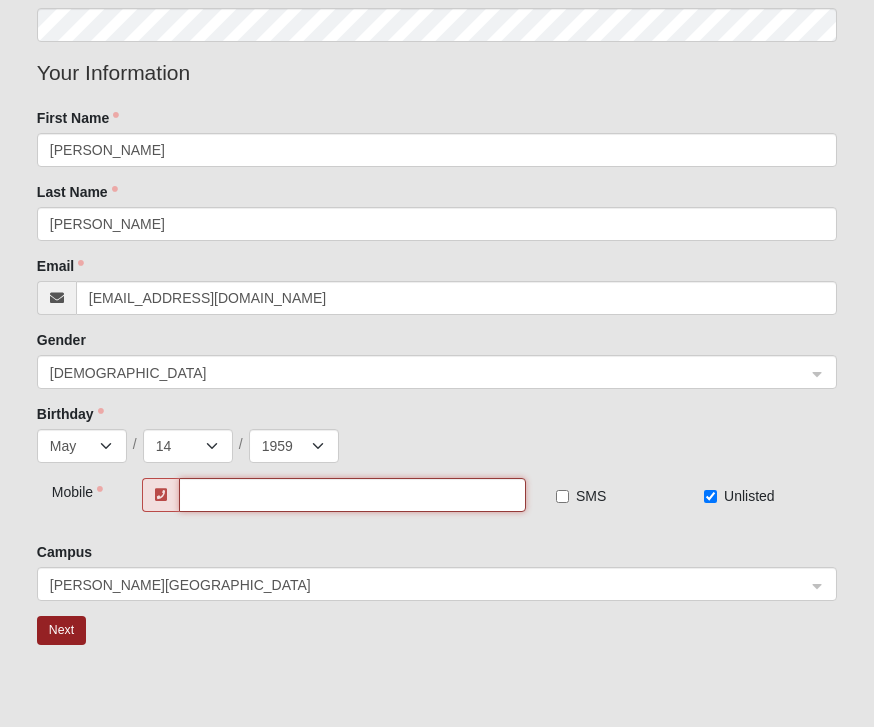click at bounding box center (353, 495) 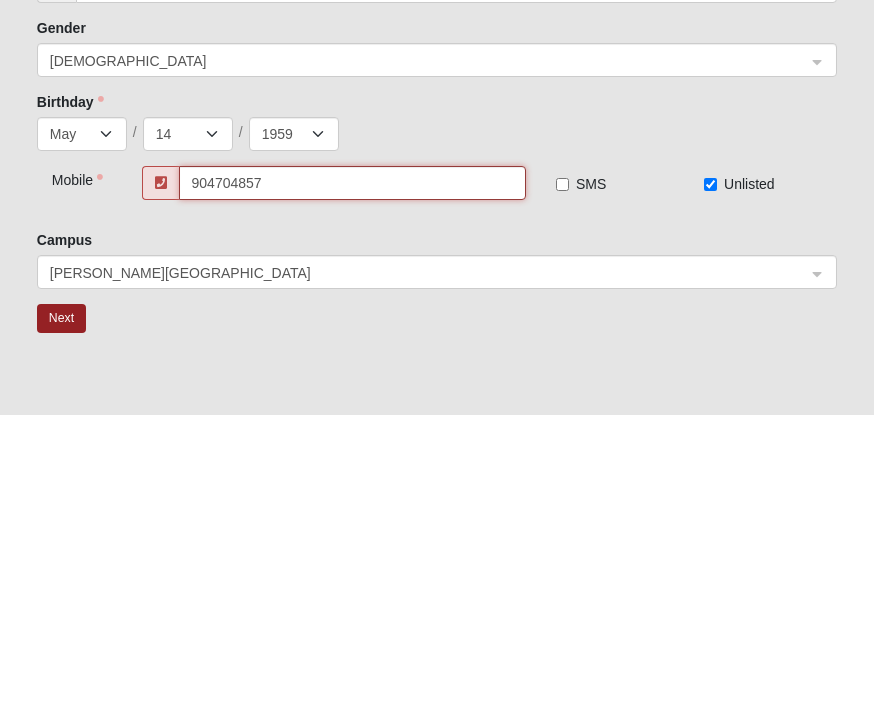 type on "[PHONE_NUMBER]" 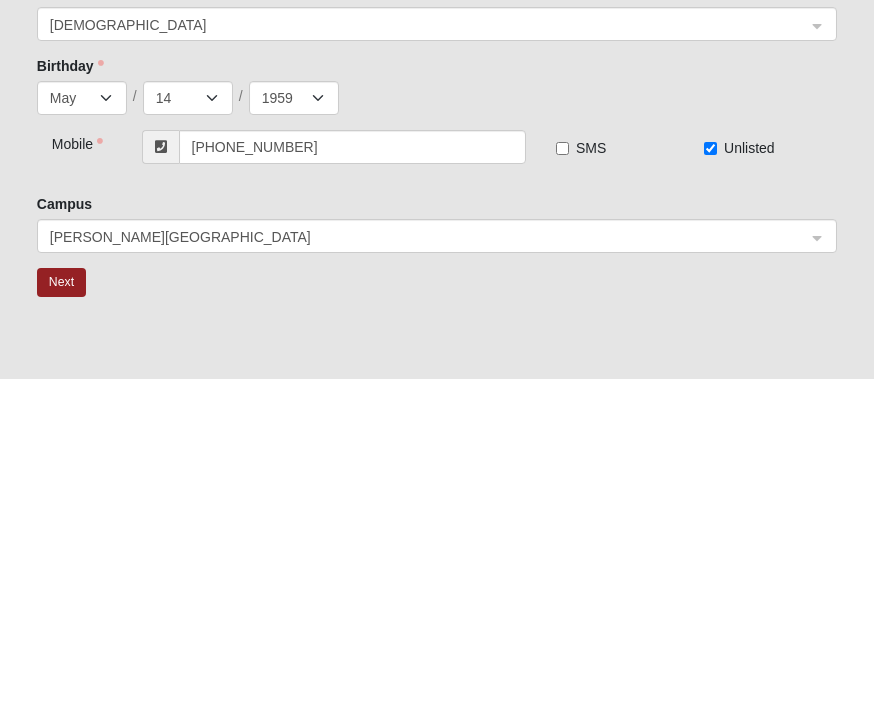click on "Next" at bounding box center [61, 631] 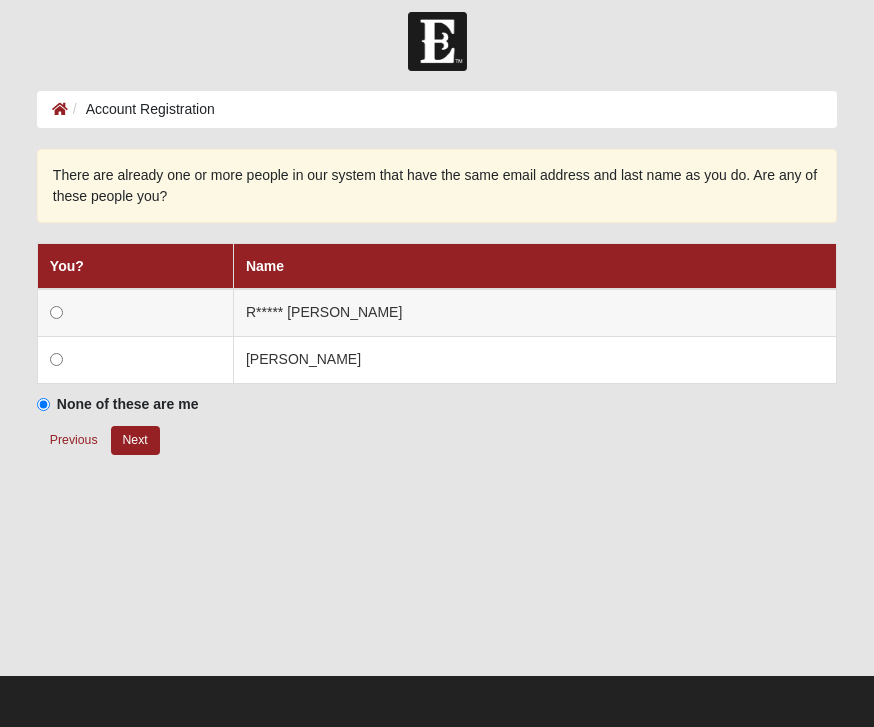 scroll, scrollTop: 15, scrollLeft: 0, axis: vertical 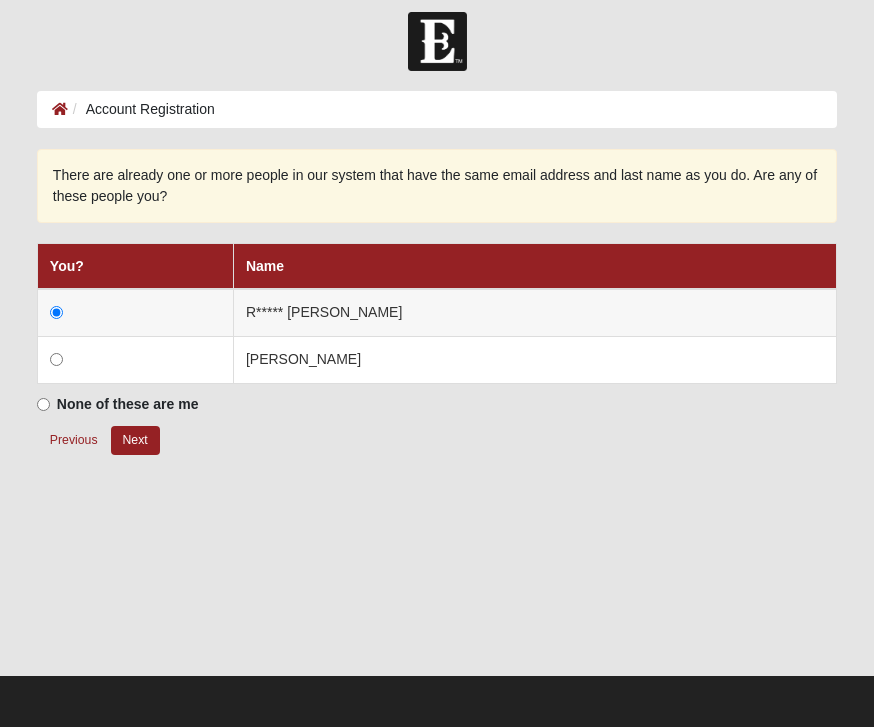 radio on "true" 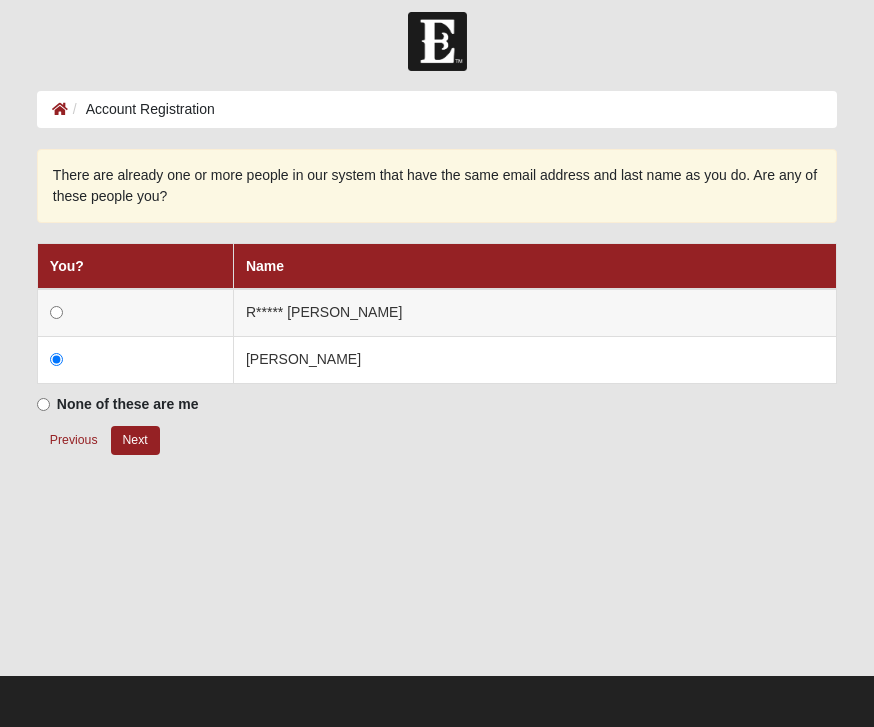 click on "Next" at bounding box center [135, 440] 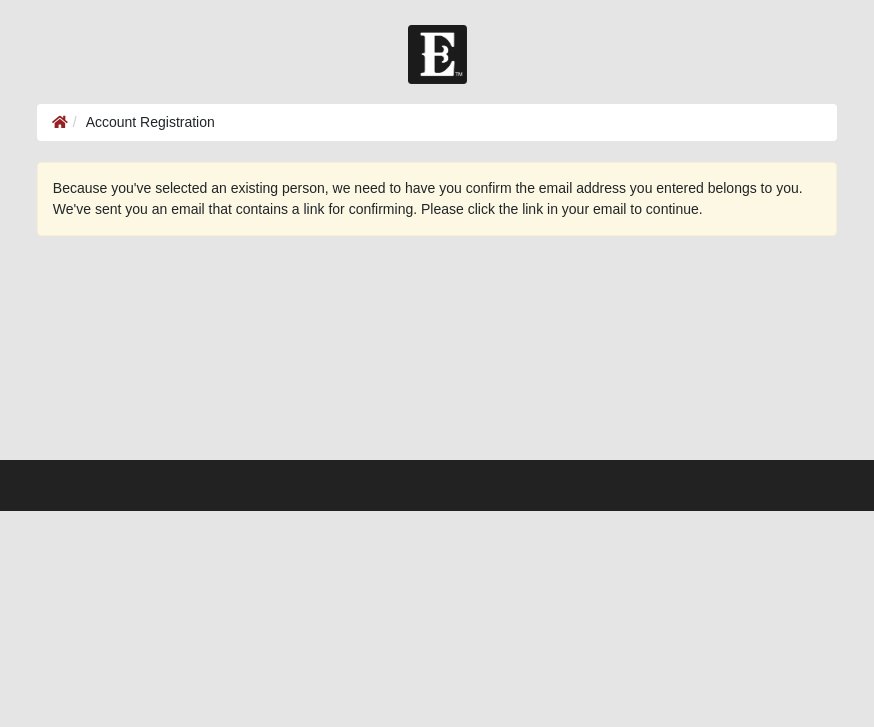 scroll, scrollTop: 0, scrollLeft: 0, axis: both 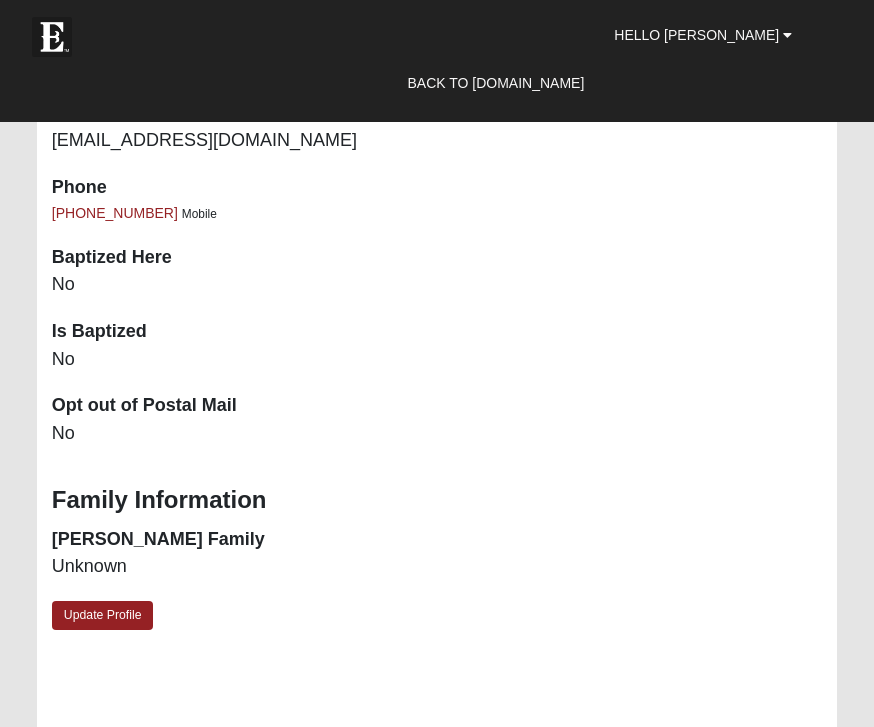 click on "Is Baptized" at bounding box center (437, 332) 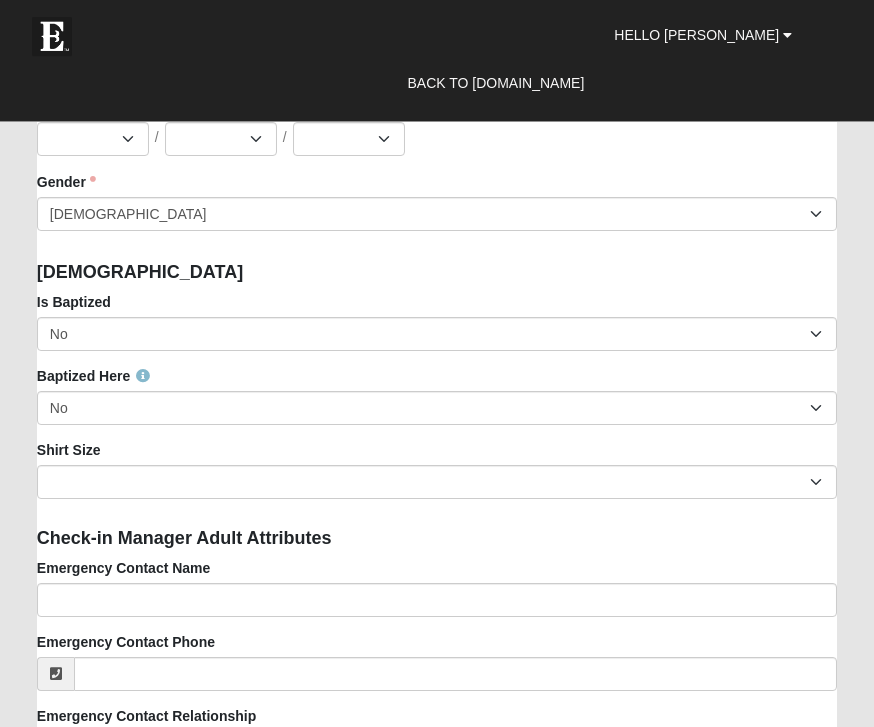 scroll, scrollTop: 2380, scrollLeft: 0, axis: vertical 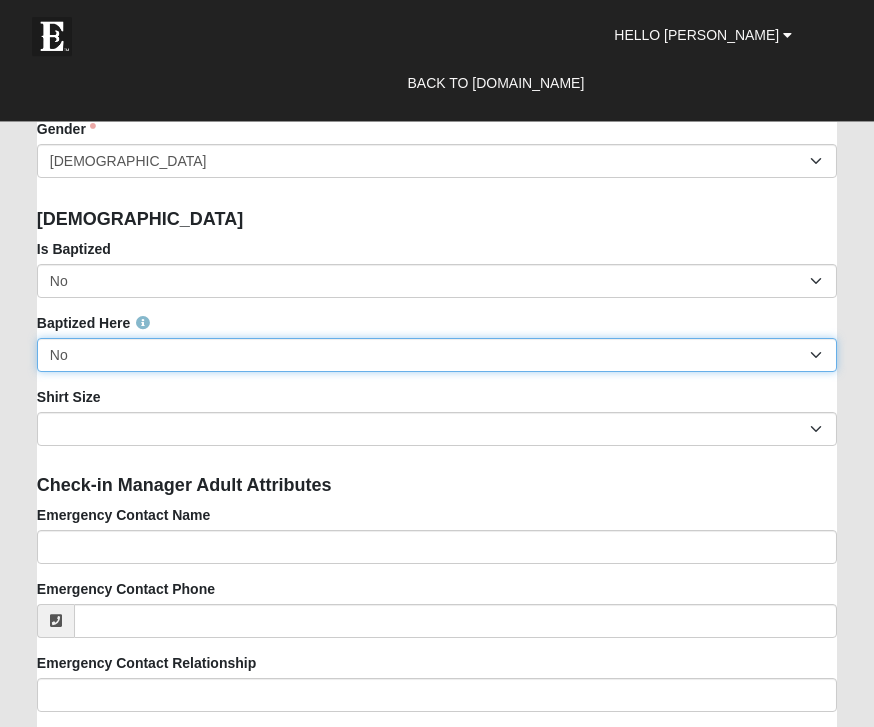 click on "No
Yes" at bounding box center (437, 356) 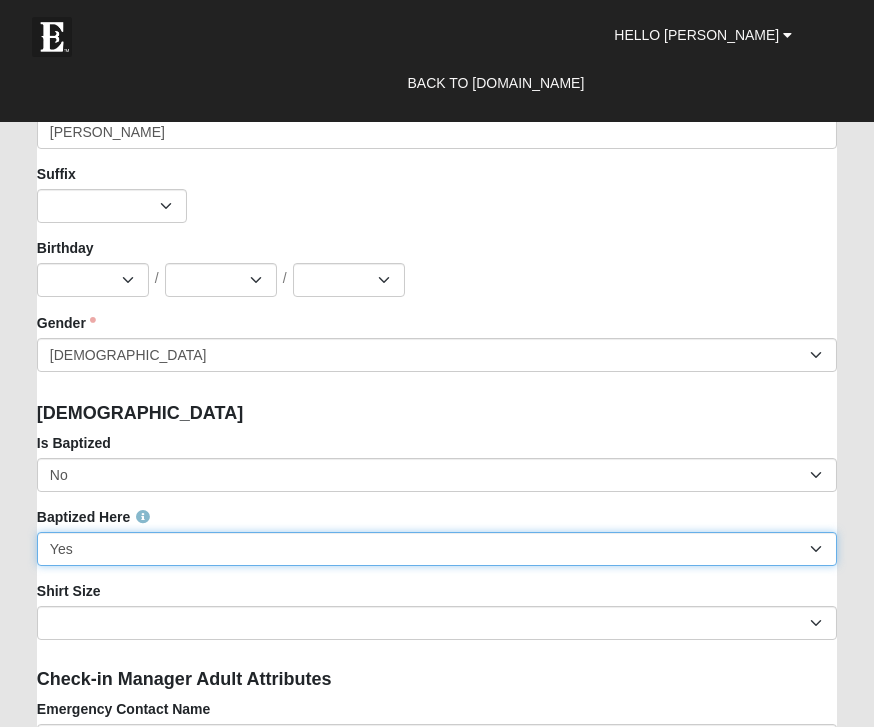 scroll, scrollTop: 2182, scrollLeft: 0, axis: vertical 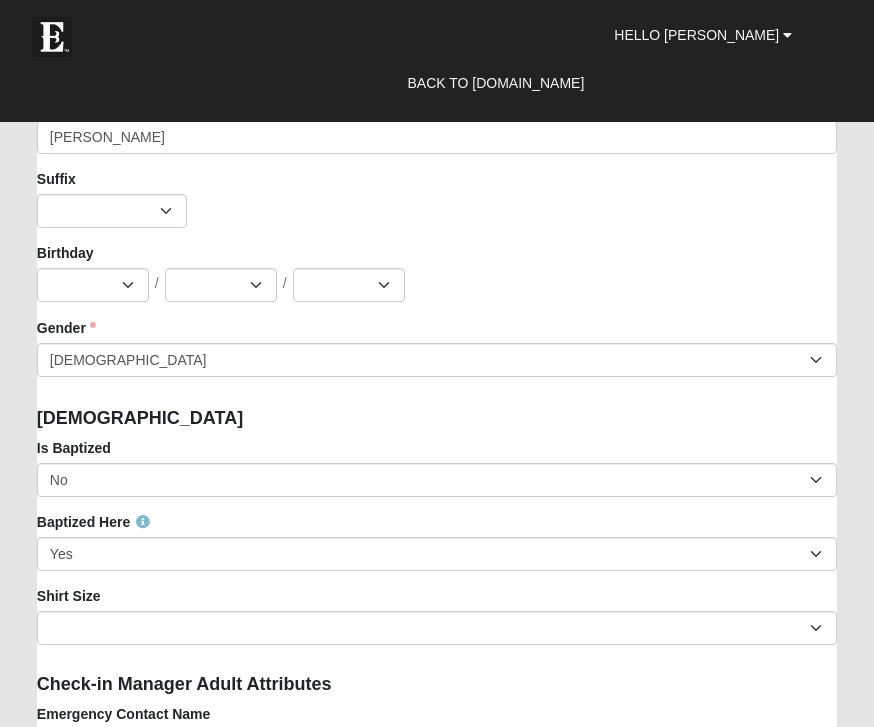 click on "Birthday
Jan
Feb
Mar
Apr
May
Jun
Jul
Aug
Sep
Oct
Nov
Dec
/
1
2
3
4
5
6
7
8
9
10
11
12
13
14
15
16
17
18
19
20
21
22
23
24
25
26
27
28
29
30
31
/
2025
2024
2023
2022
2021
2020
2019
2018
2017
2016
2015
2014
2013
2012
2011
2010
2009
2008
2007
2006
2005
2004
2003
2002
2001
2000
1999
1998
1997
1996
1995
1994
1993
1992
1991
1990
1989" at bounding box center [437, 317] 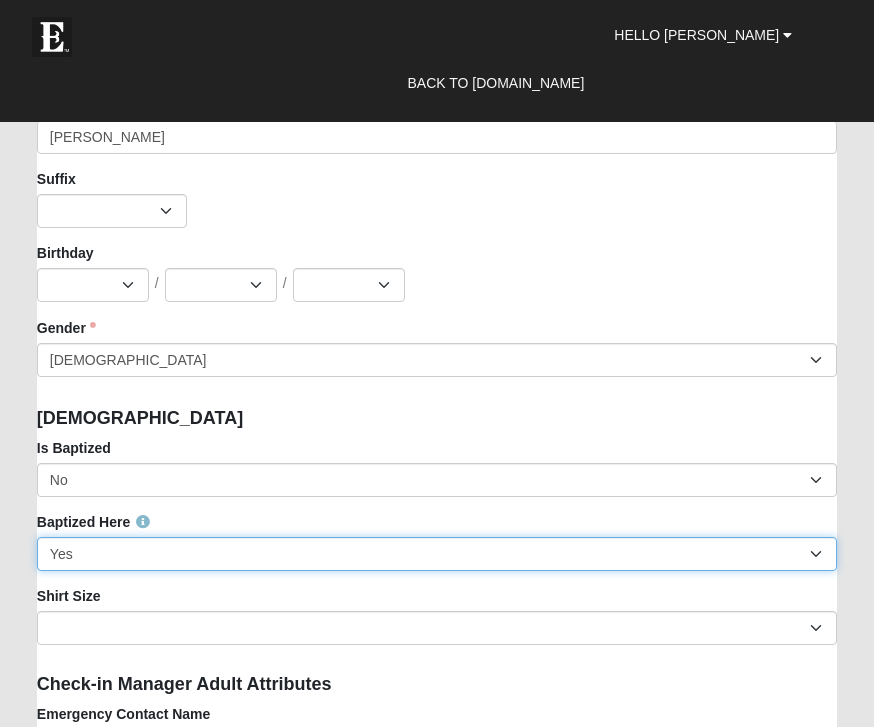 click on "No
Yes" at bounding box center (437, 554) 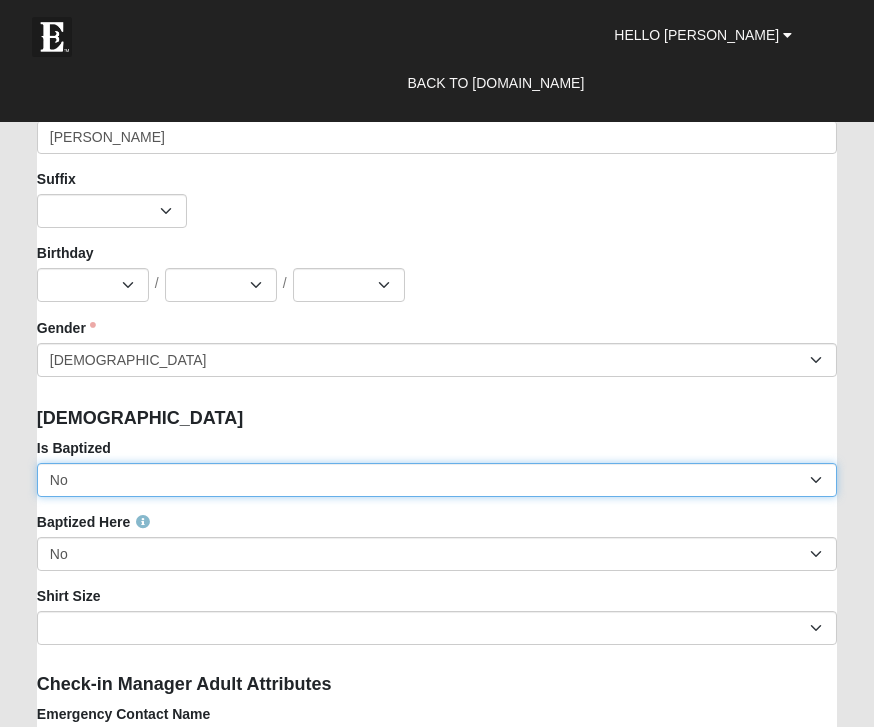 click on "No
Yes" at bounding box center (437, 480) 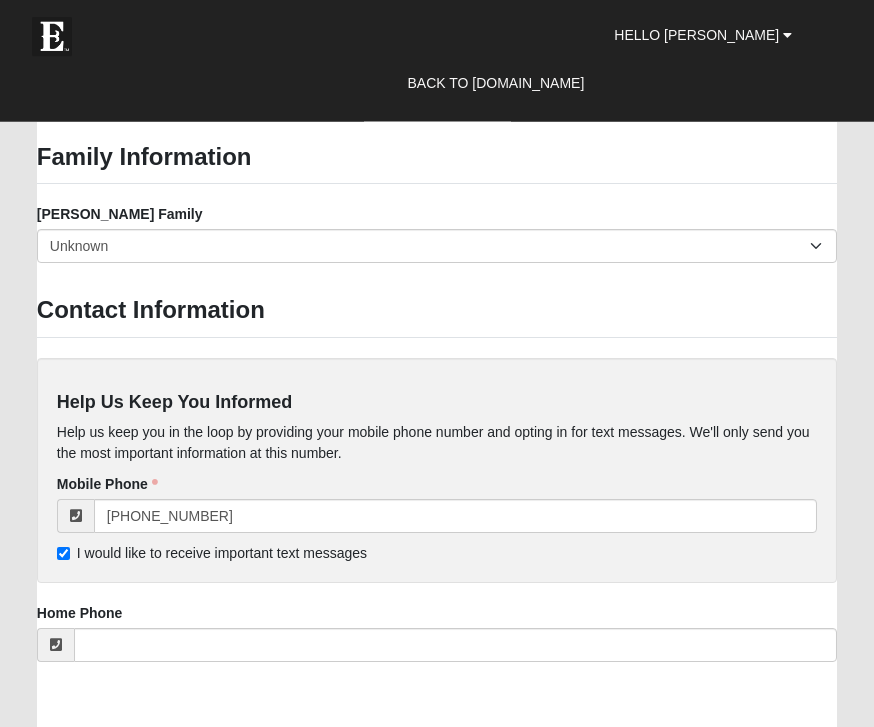 scroll, scrollTop: 3764, scrollLeft: 0, axis: vertical 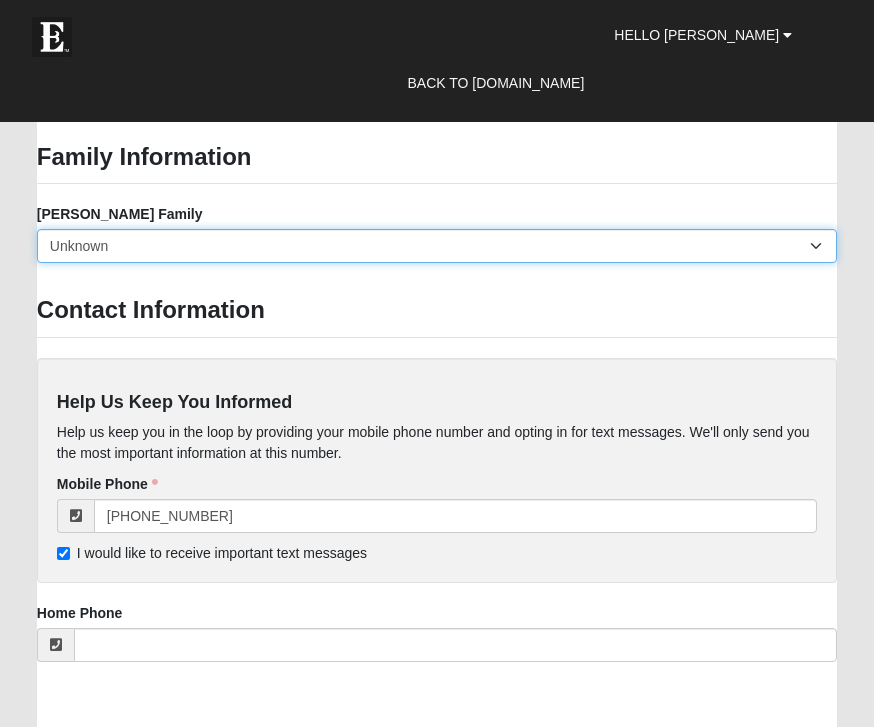 click on "Yes, we are a current foster family
No, we are a former foster family
No, we have never been a foster family
Unknown" at bounding box center [437, 246] 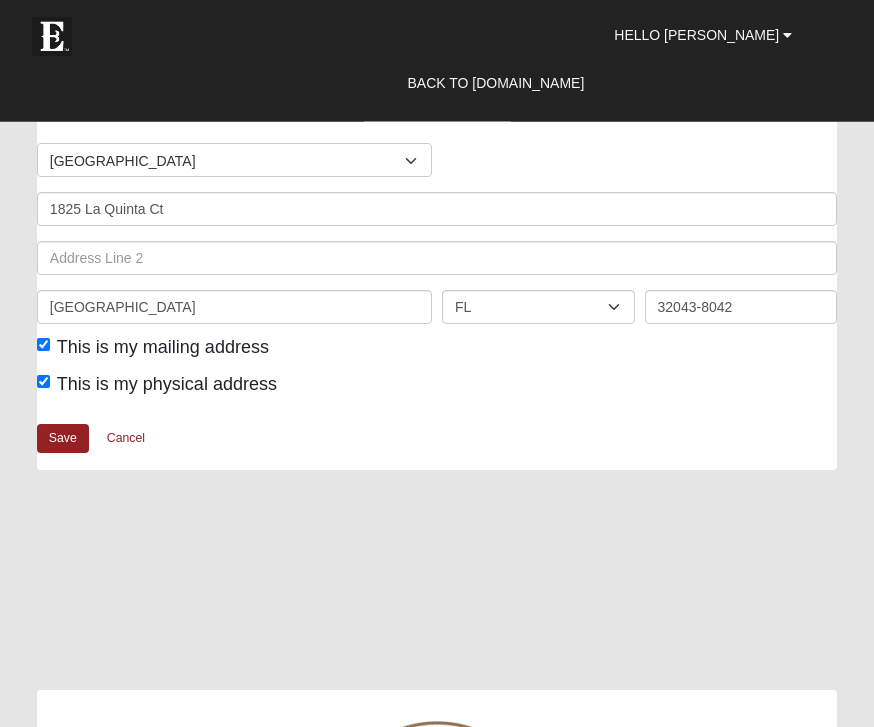 scroll, scrollTop: 4632, scrollLeft: 0, axis: vertical 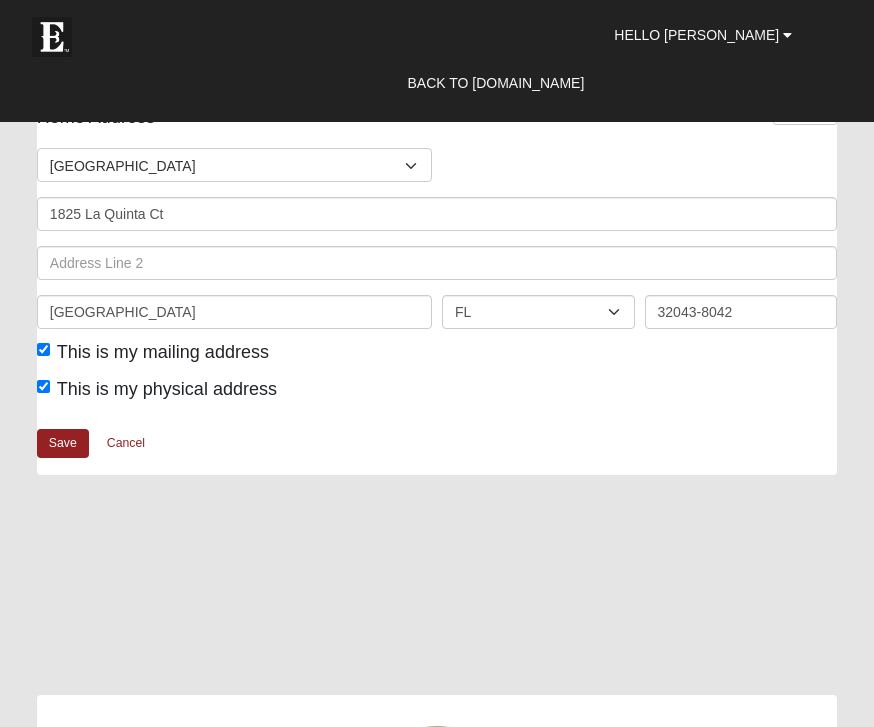 click on "Save" at bounding box center (63, 443) 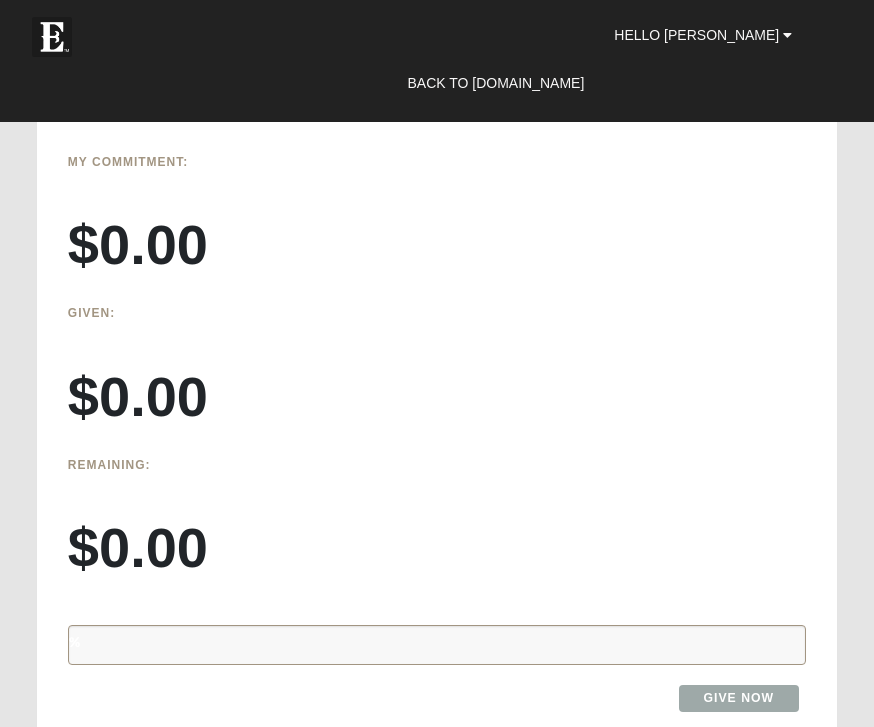 scroll, scrollTop: 3706, scrollLeft: 0, axis: vertical 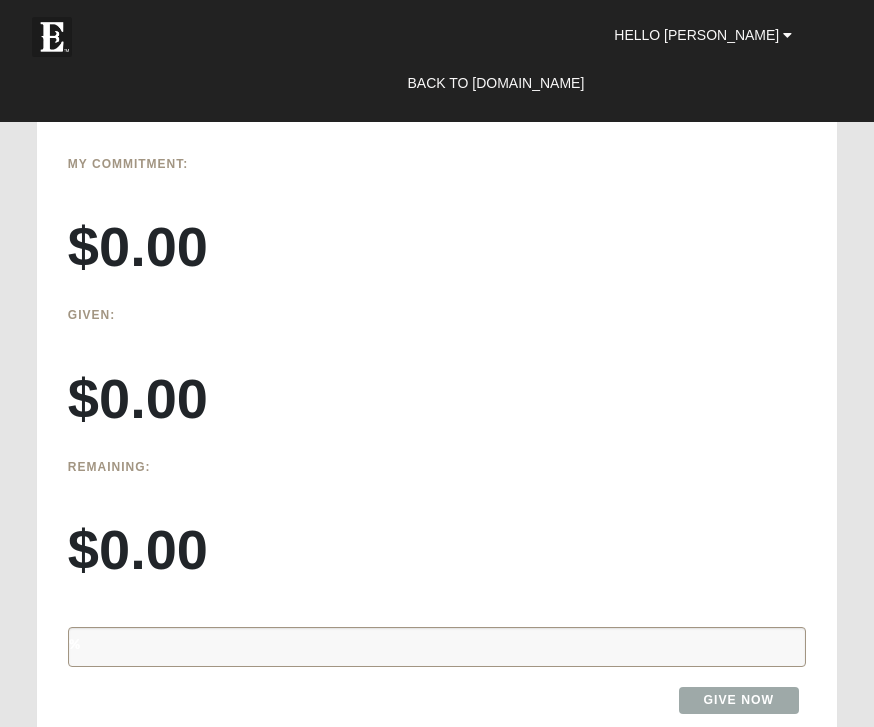 click on "Hello [PERSON_NAME]" at bounding box center (696, 35) 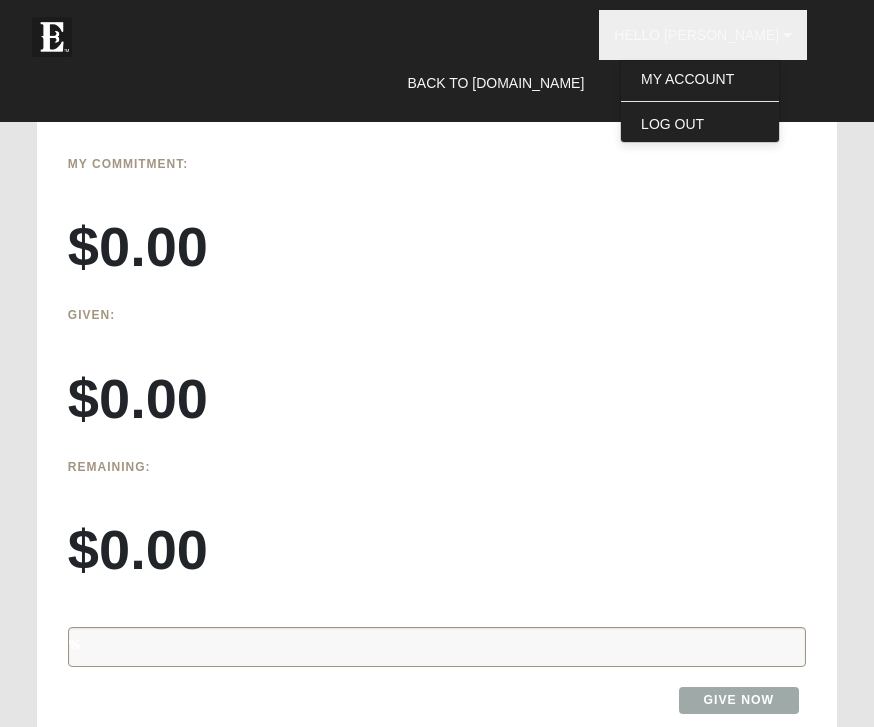 click on "Given:
$0.00" at bounding box center (437, 370) 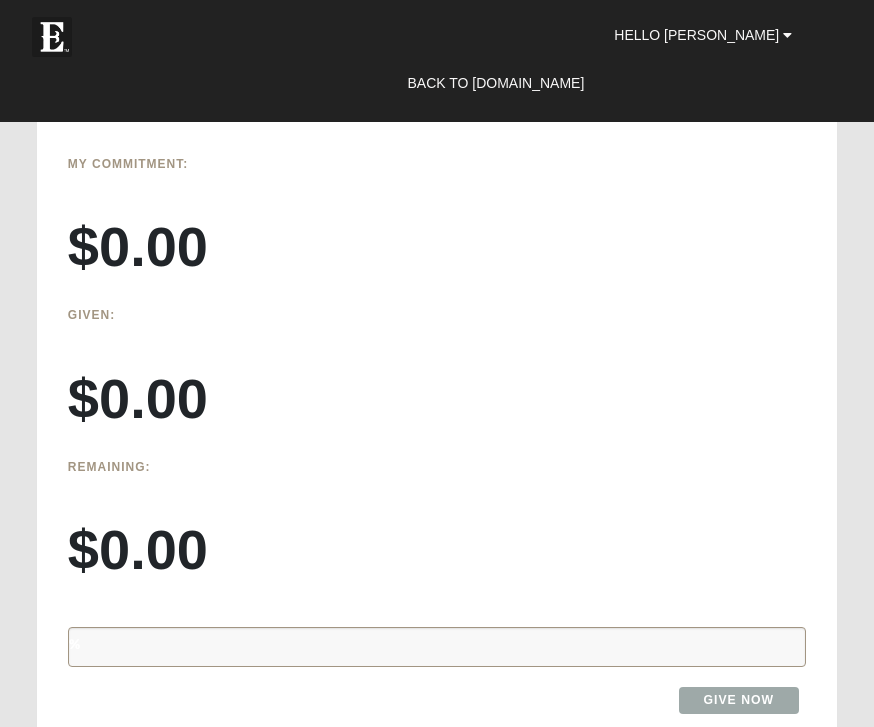 click on "Back to [DOMAIN_NAME]" at bounding box center [495, 83] 